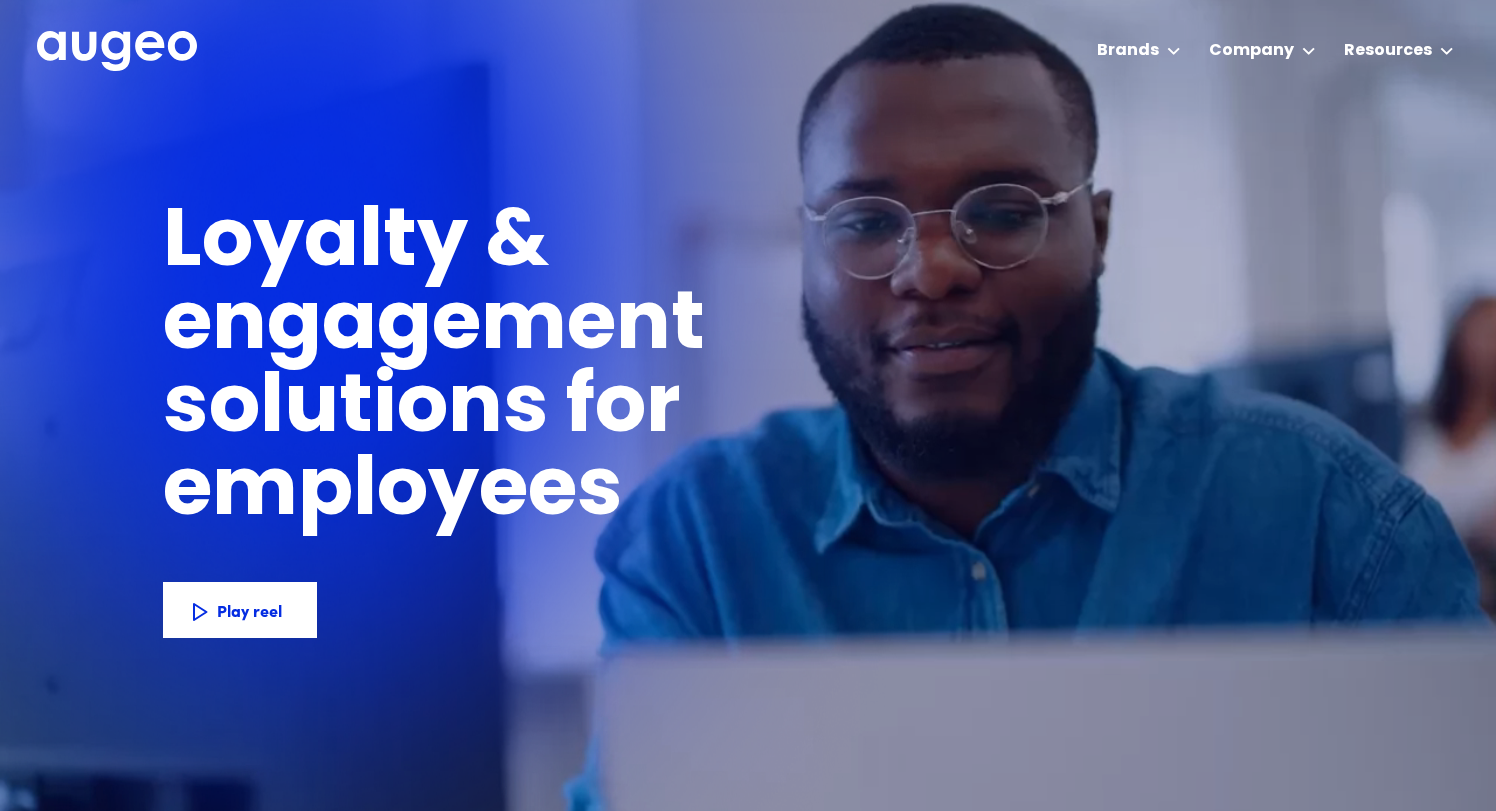 scroll, scrollTop: 0, scrollLeft: 0, axis: both 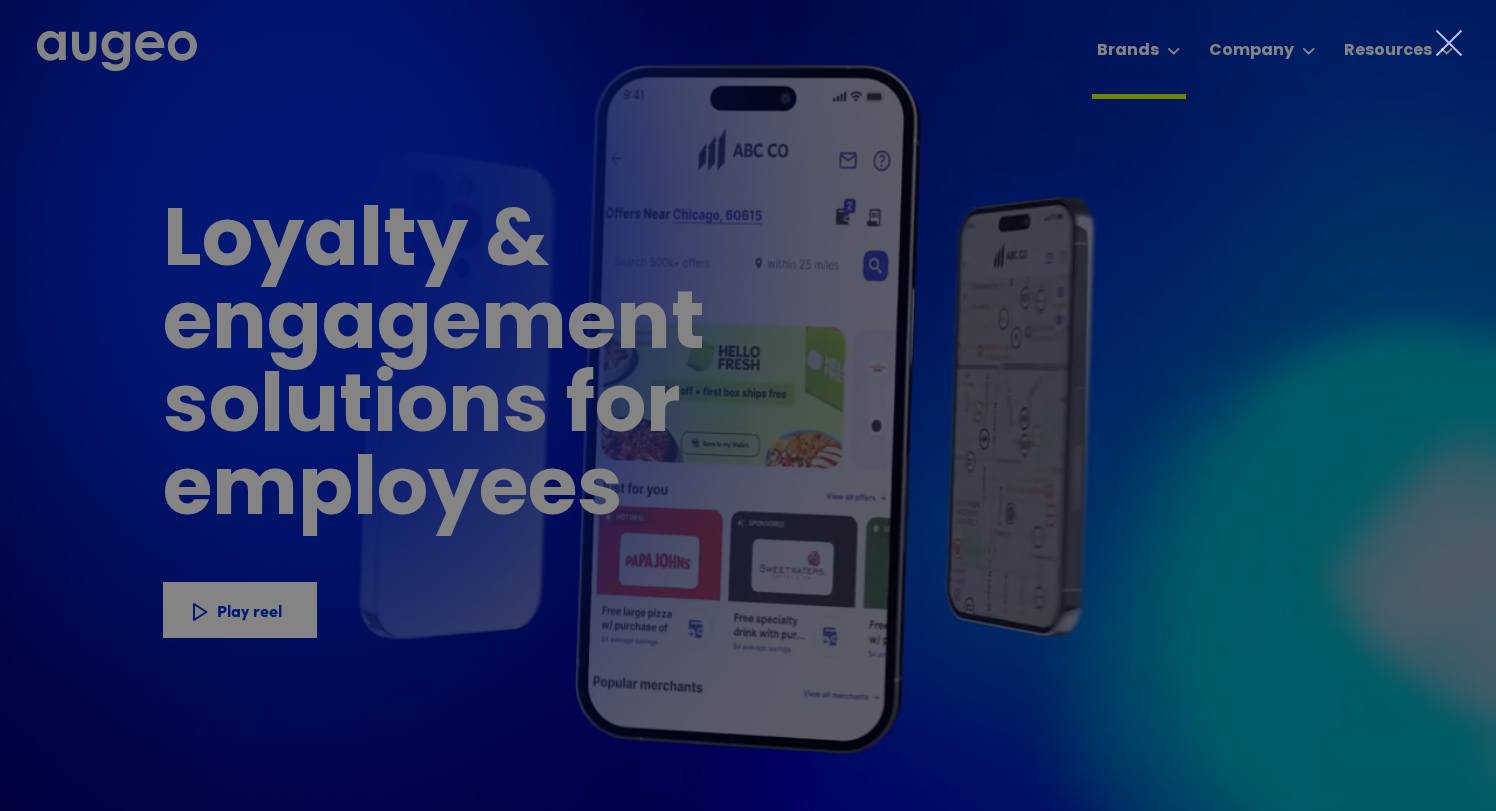 click at bounding box center [748, 405] 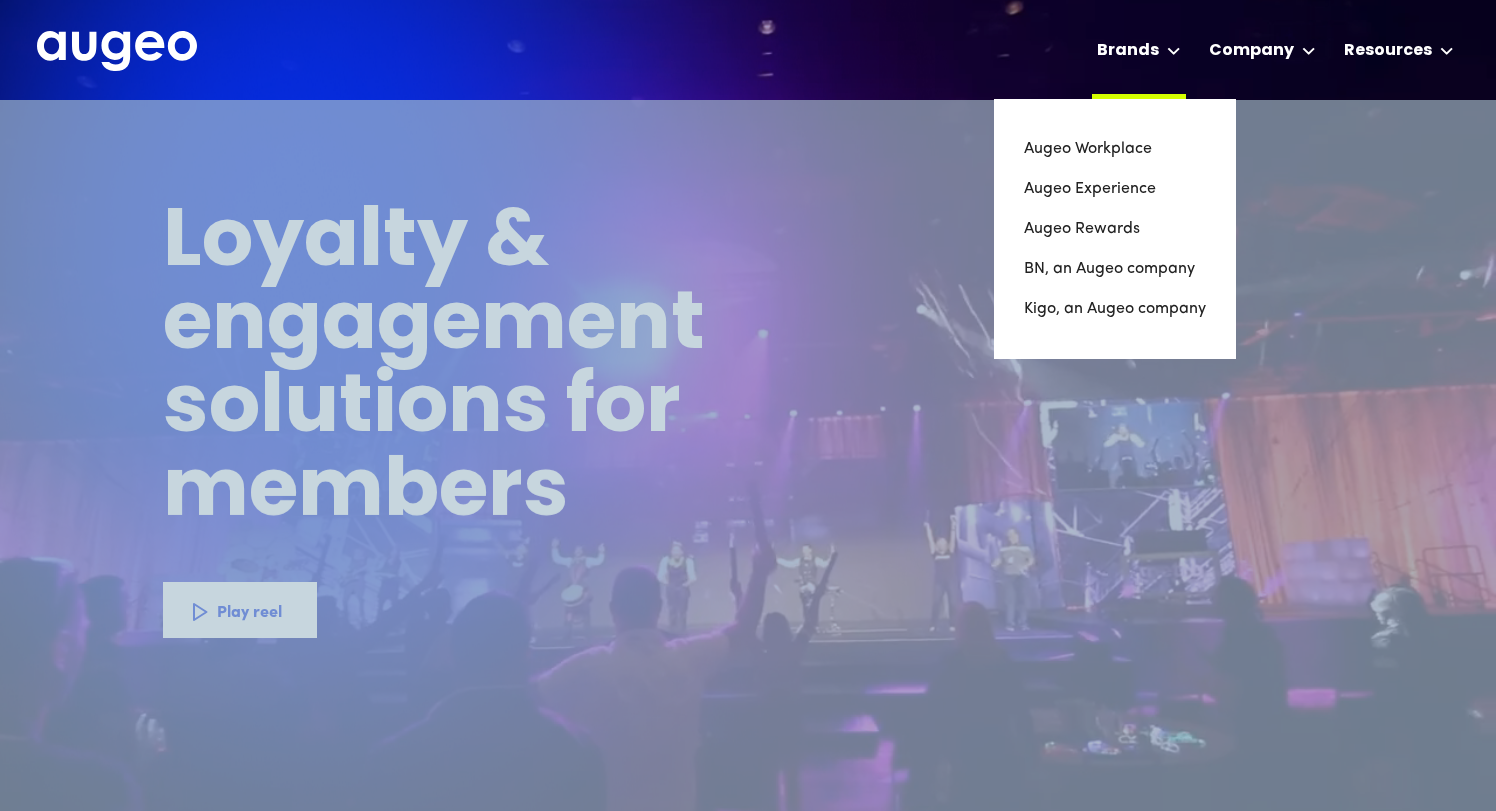 click on "Brands" at bounding box center (1128, 51) 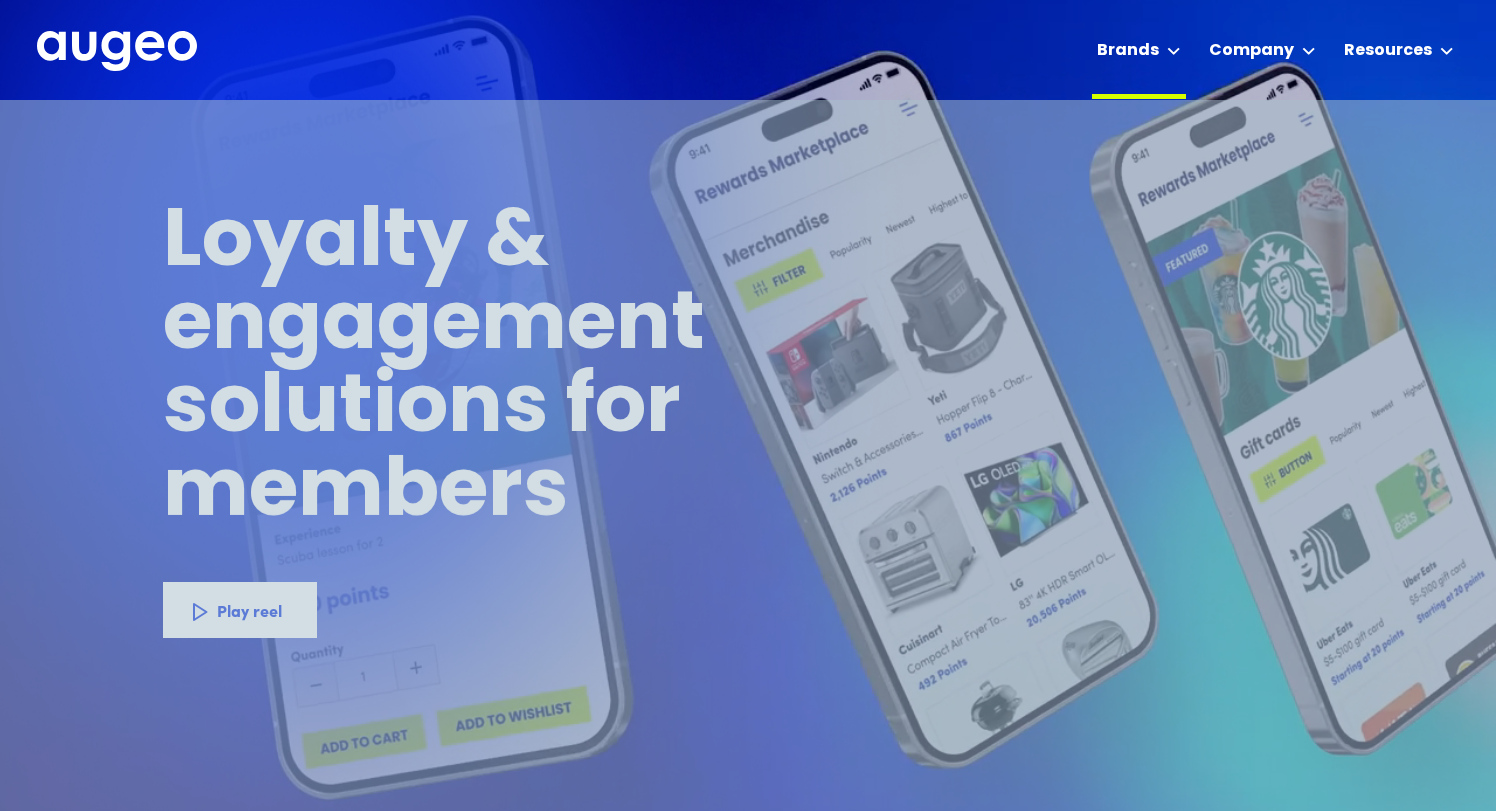 click on "Brands" at bounding box center [1128, 51] 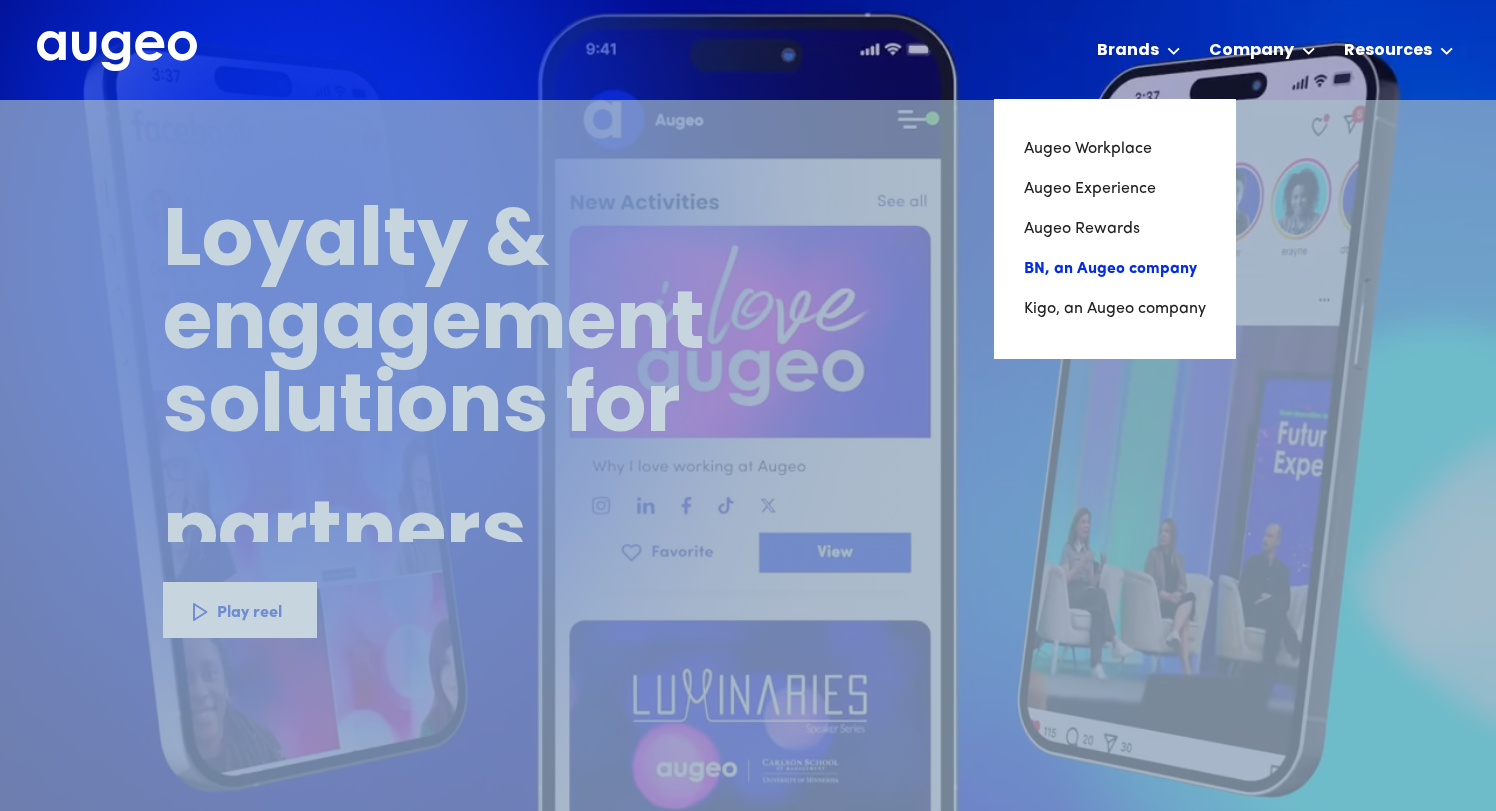 click on "BN, an Augeo company" at bounding box center [1115, 269] 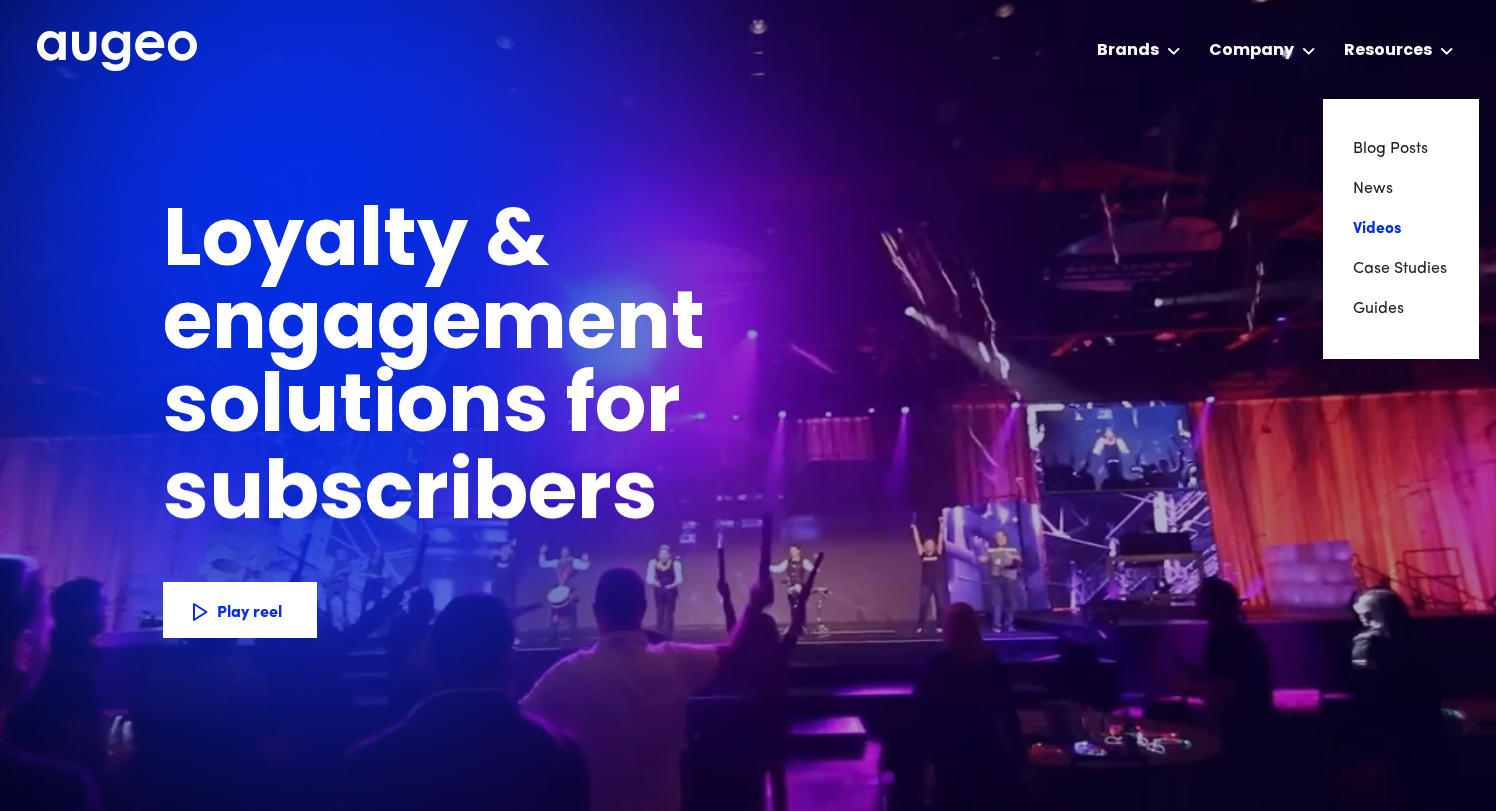 click on "Videos" at bounding box center [1401, 229] 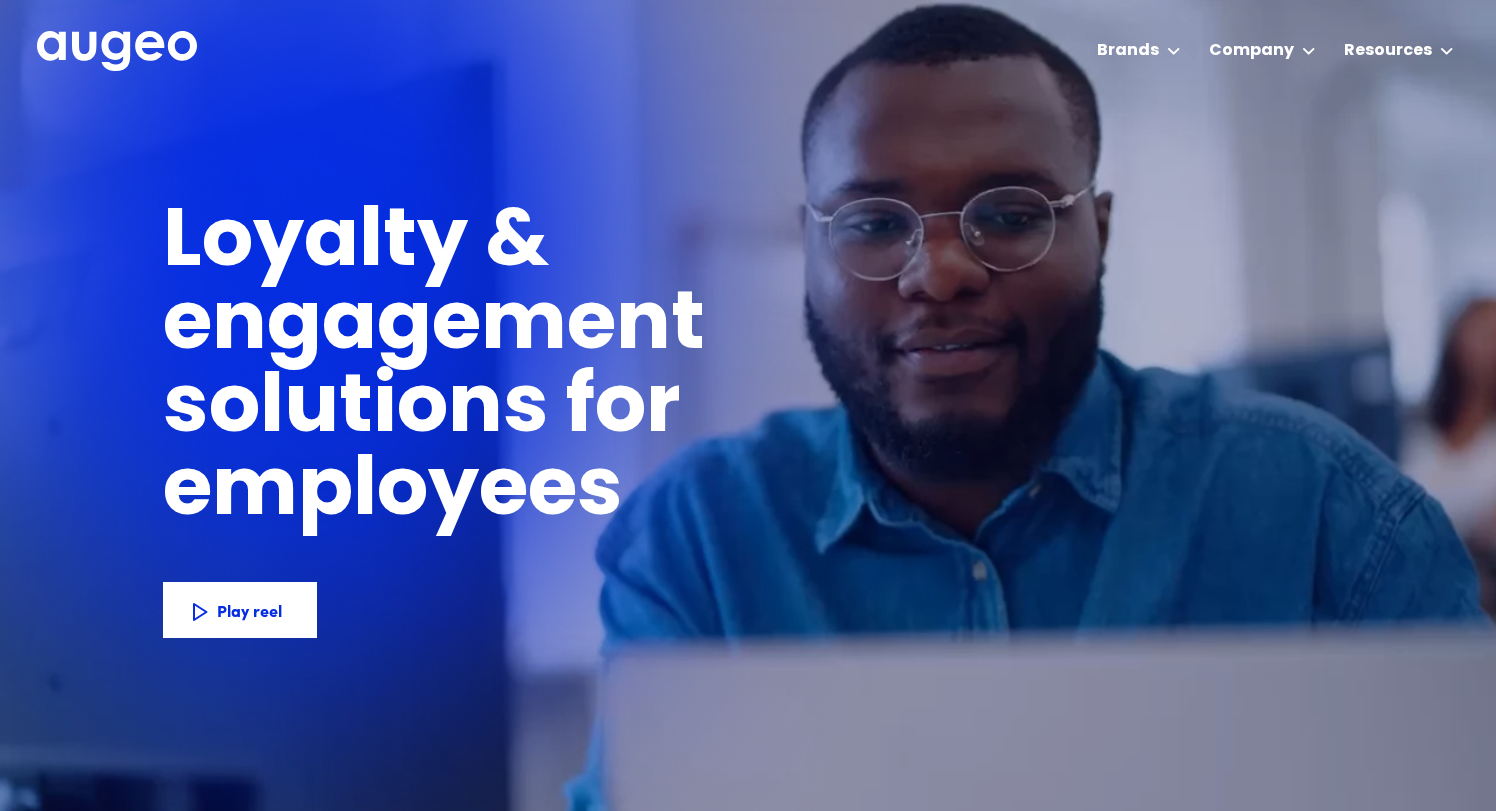 scroll, scrollTop: 0, scrollLeft: 0, axis: both 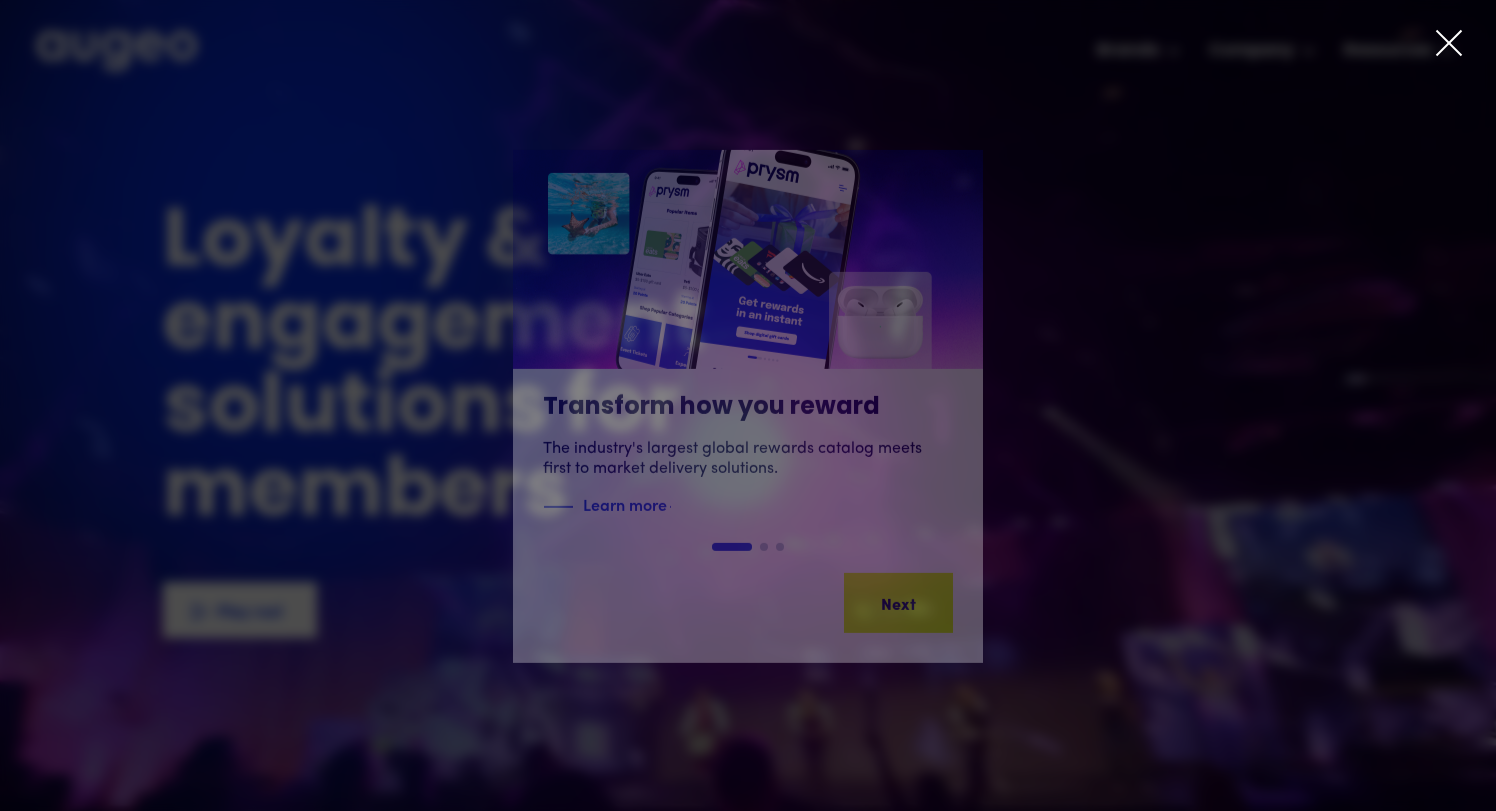 click 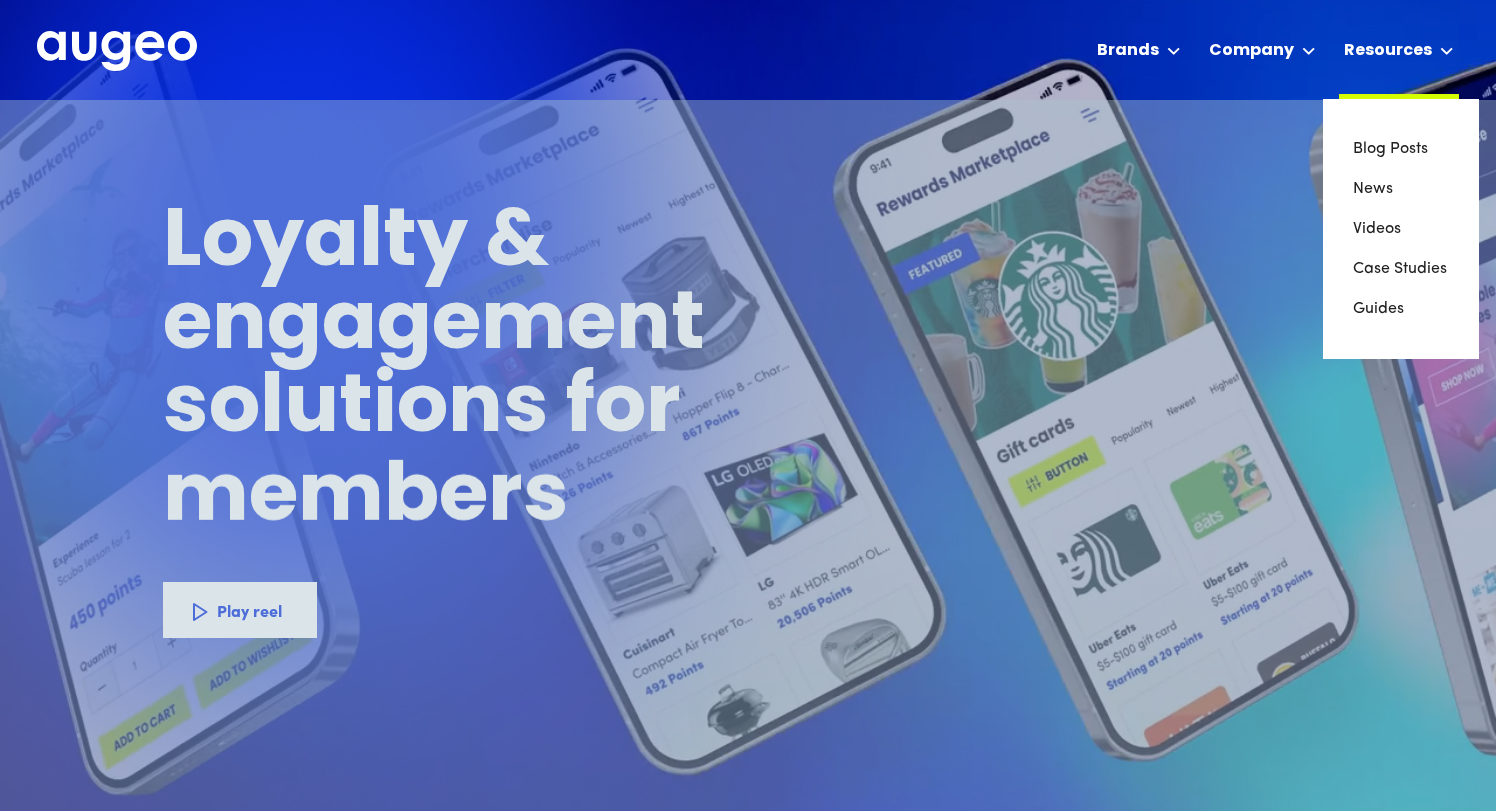 click at bounding box center (1447, 51) 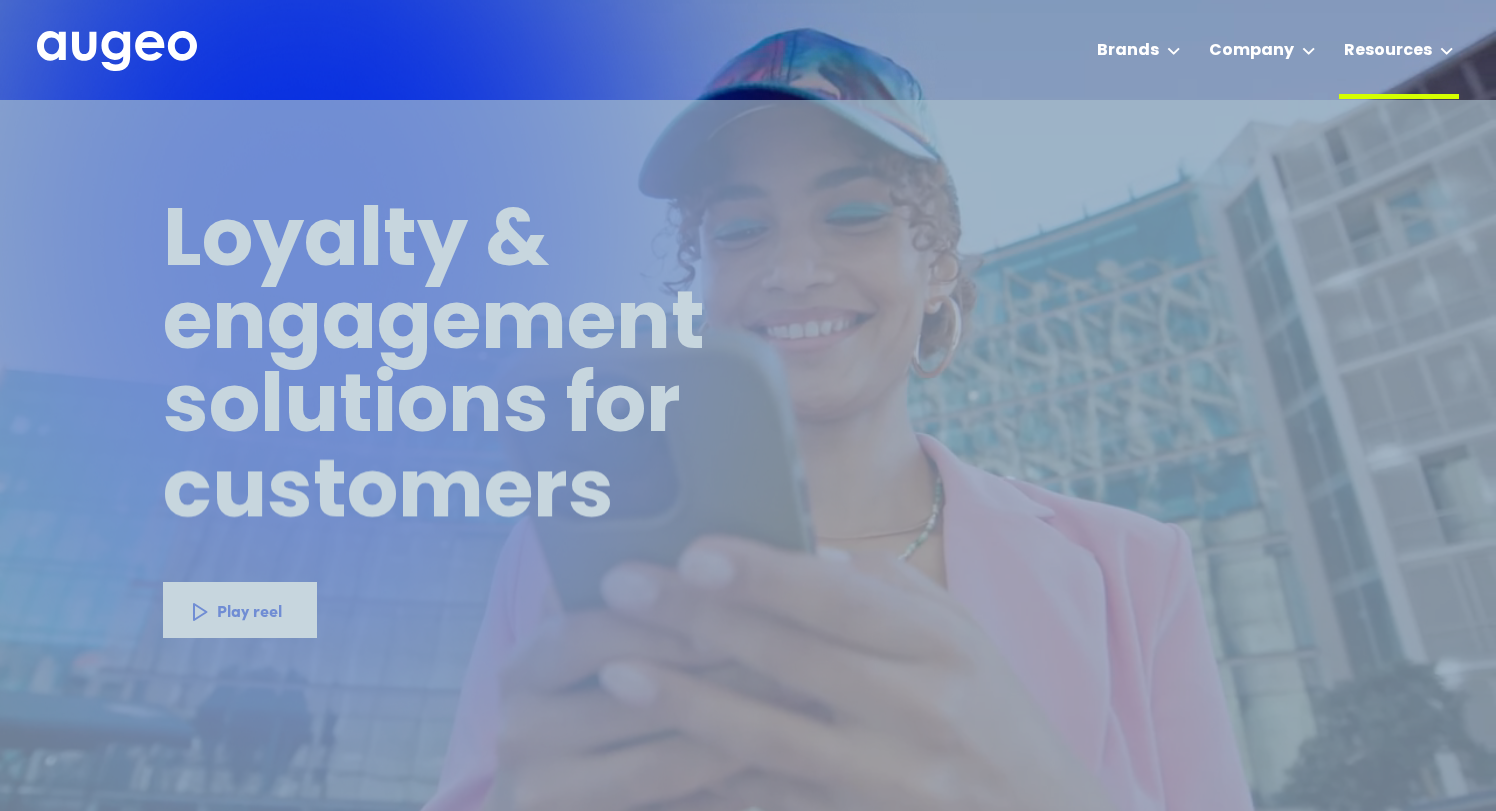 click at bounding box center [1447, 51] 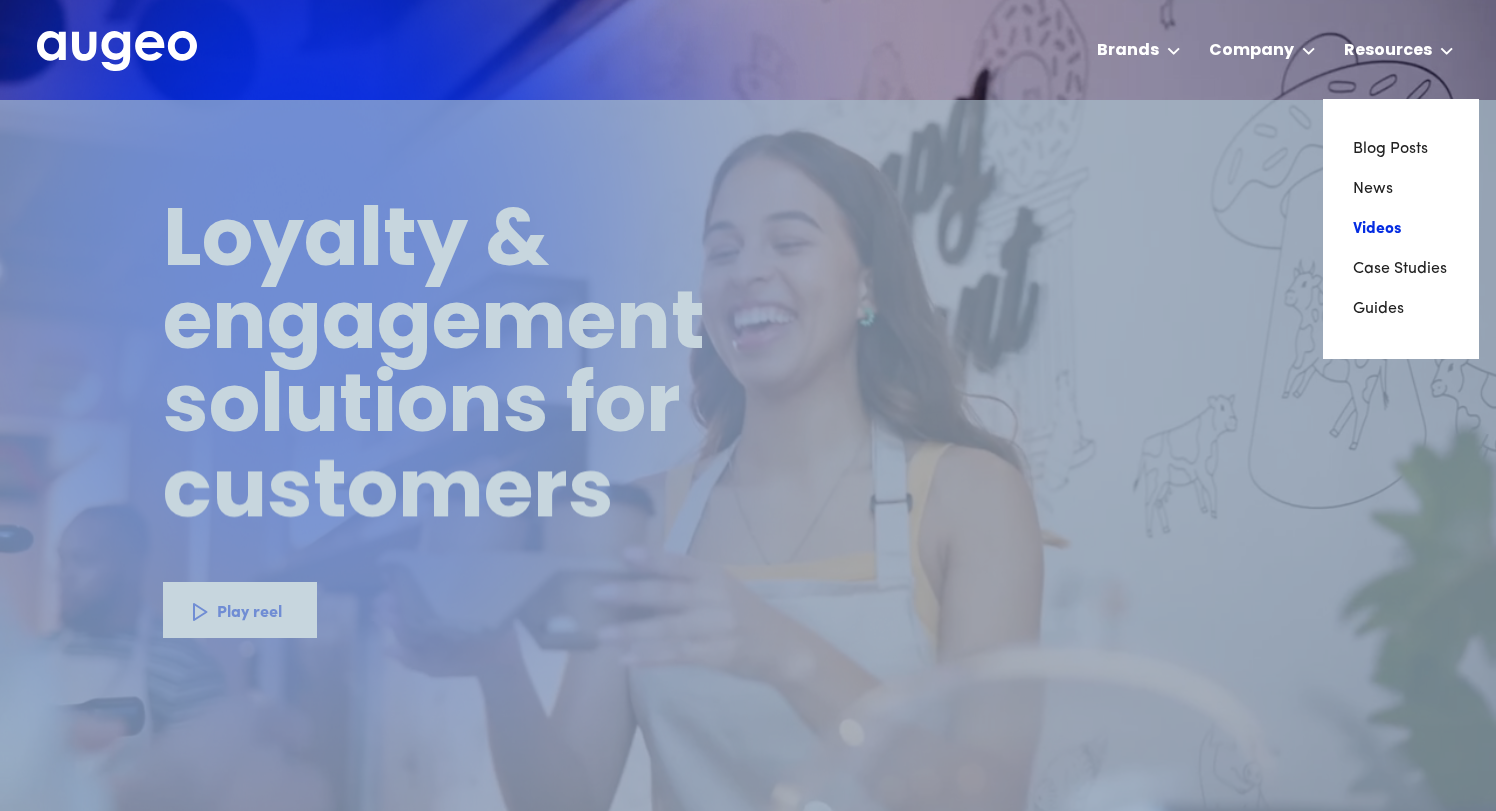 click on "Videos" at bounding box center [1401, 229] 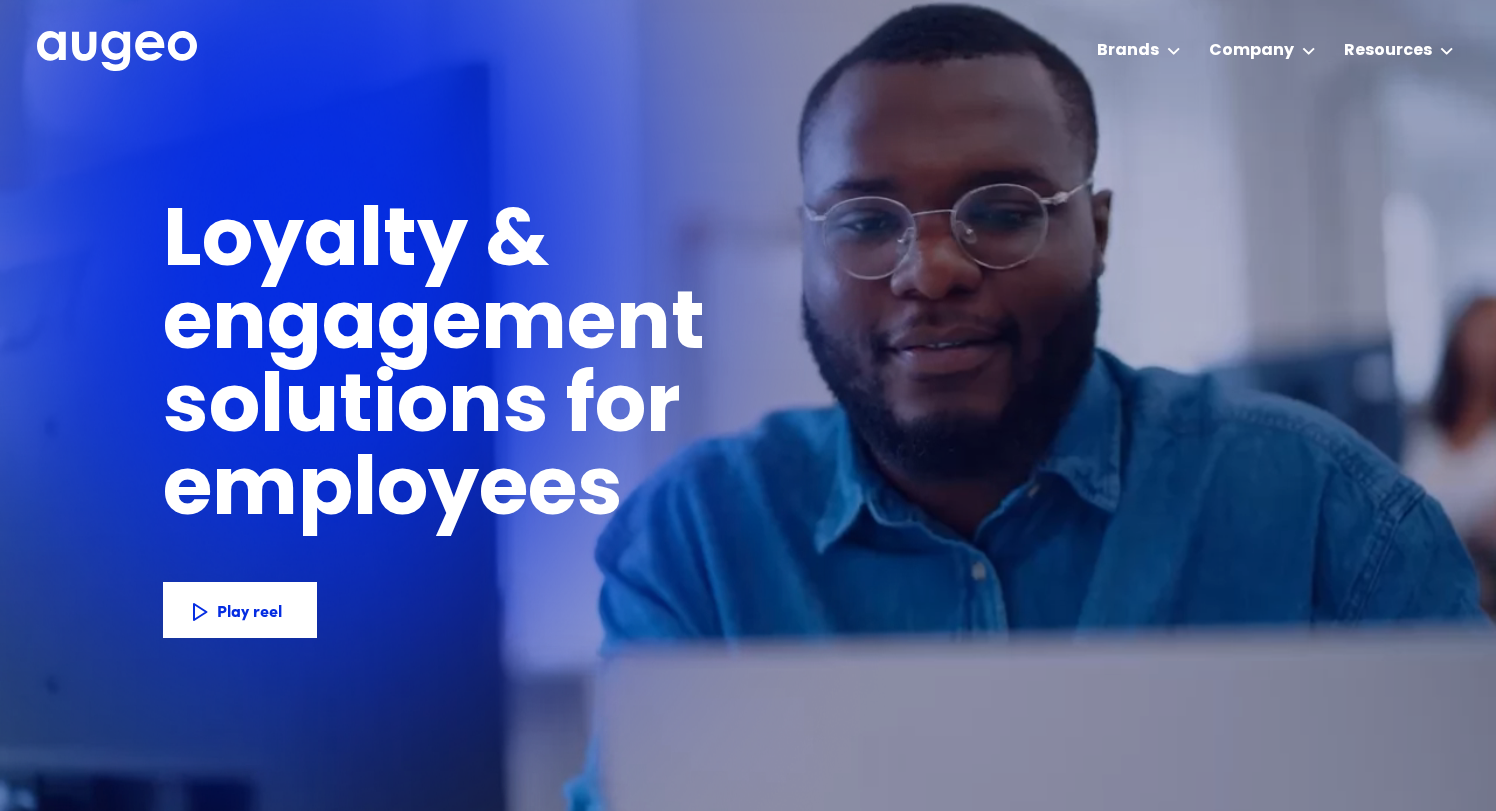 scroll, scrollTop: 0, scrollLeft: 0, axis: both 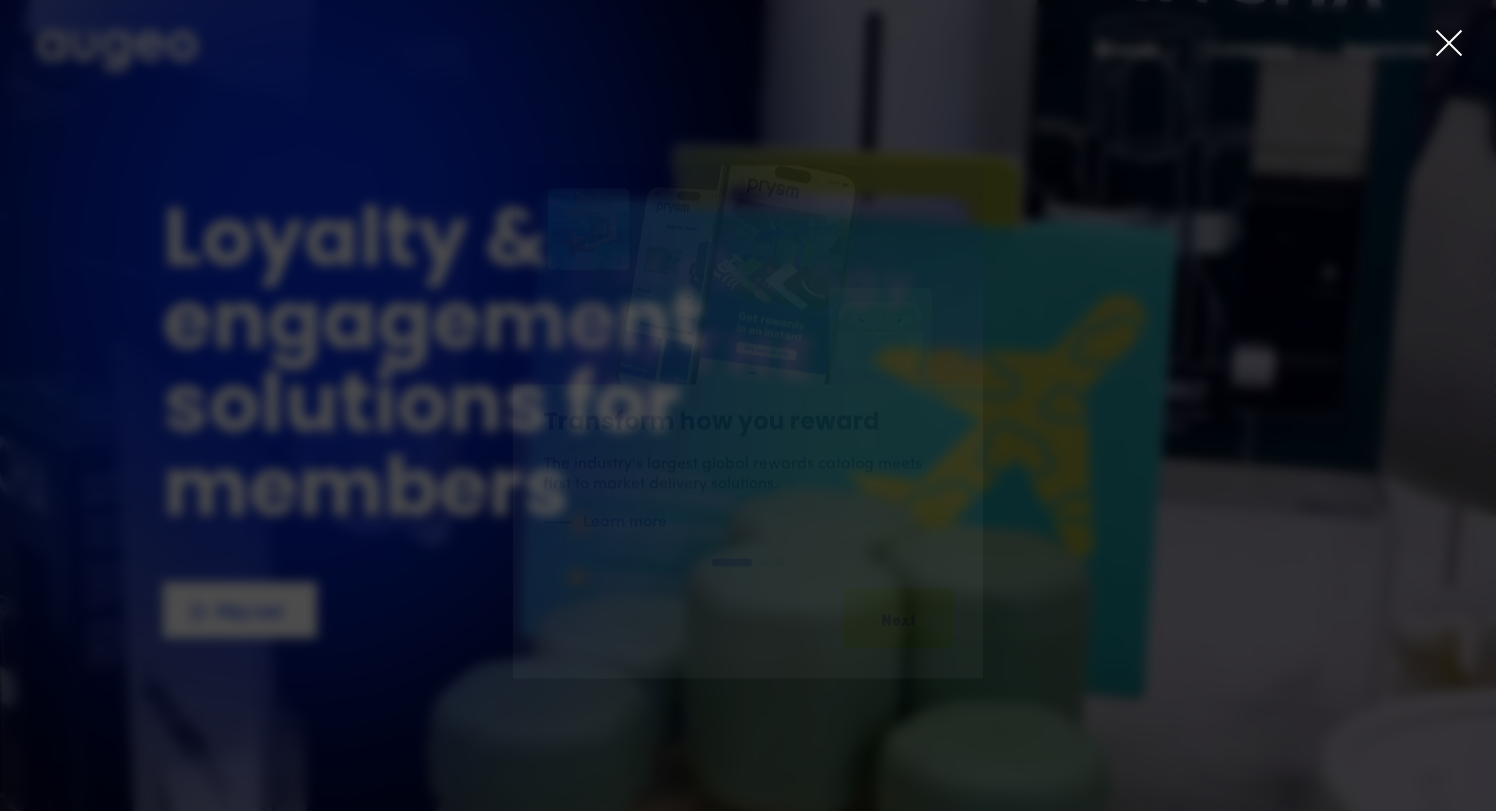 click at bounding box center (748, 405) 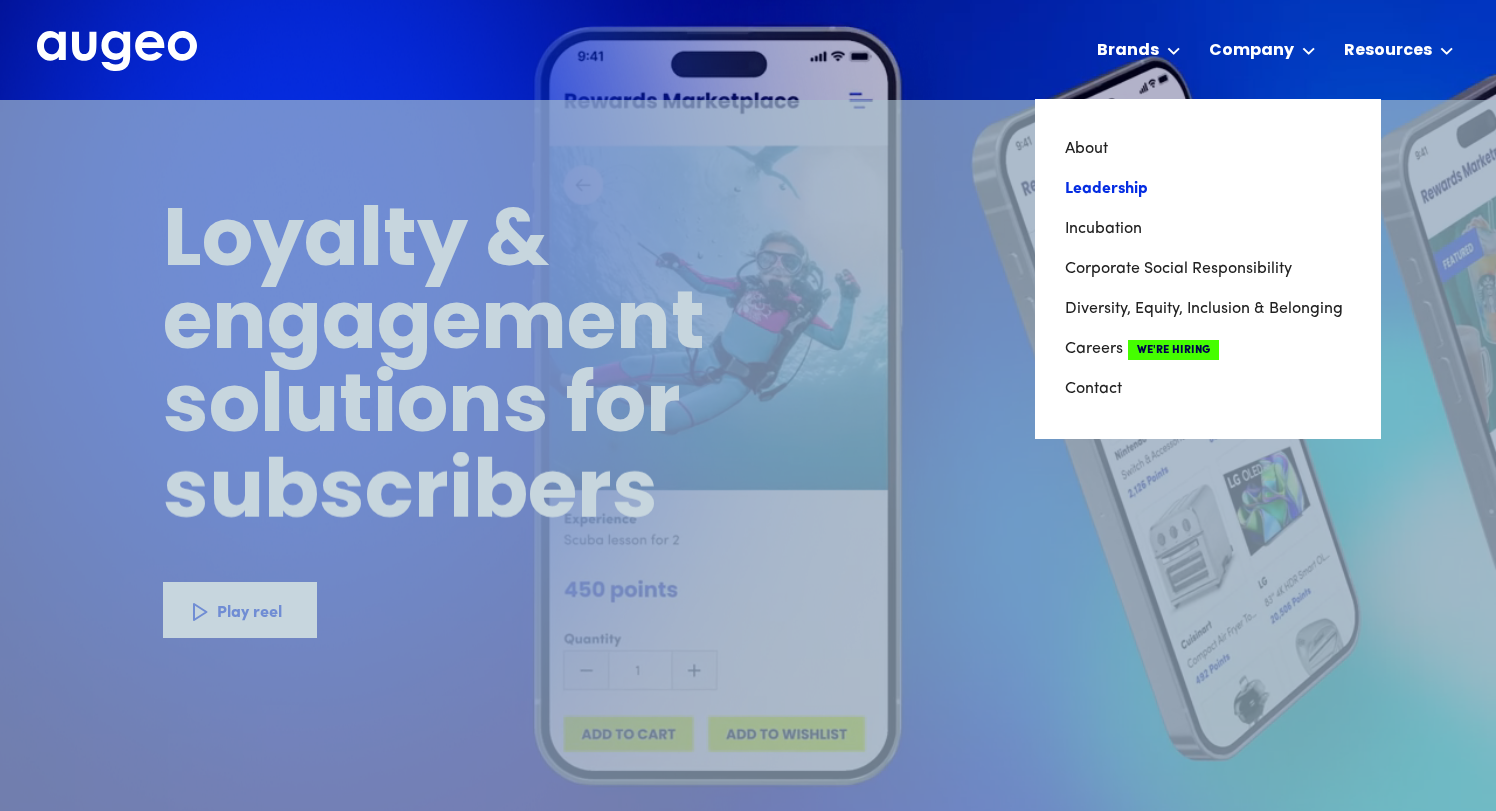 click on "Leadership" at bounding box center (1208, 189) 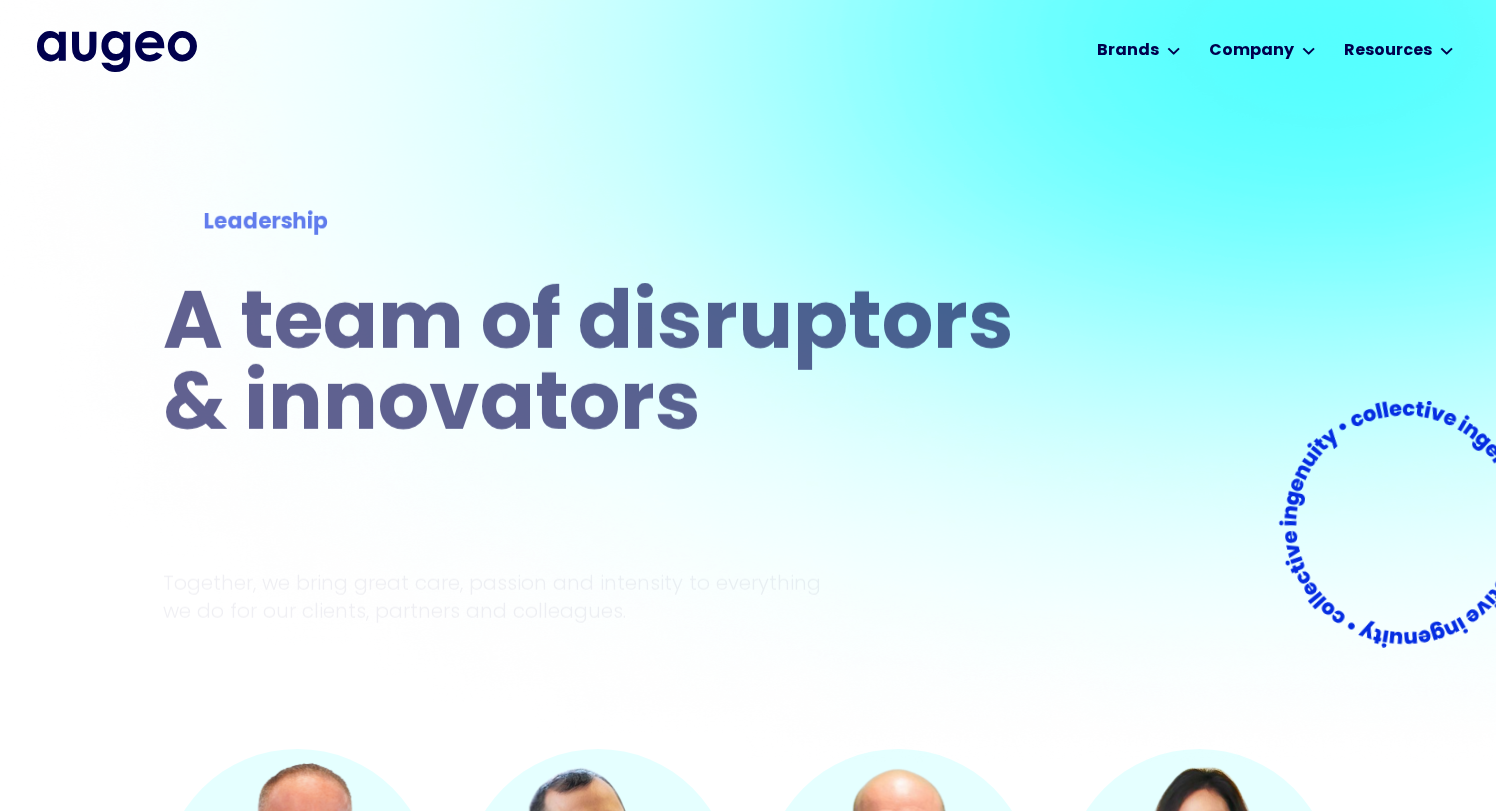 scroll, scrollTop: 0, scrollLeft: 0, axis: both 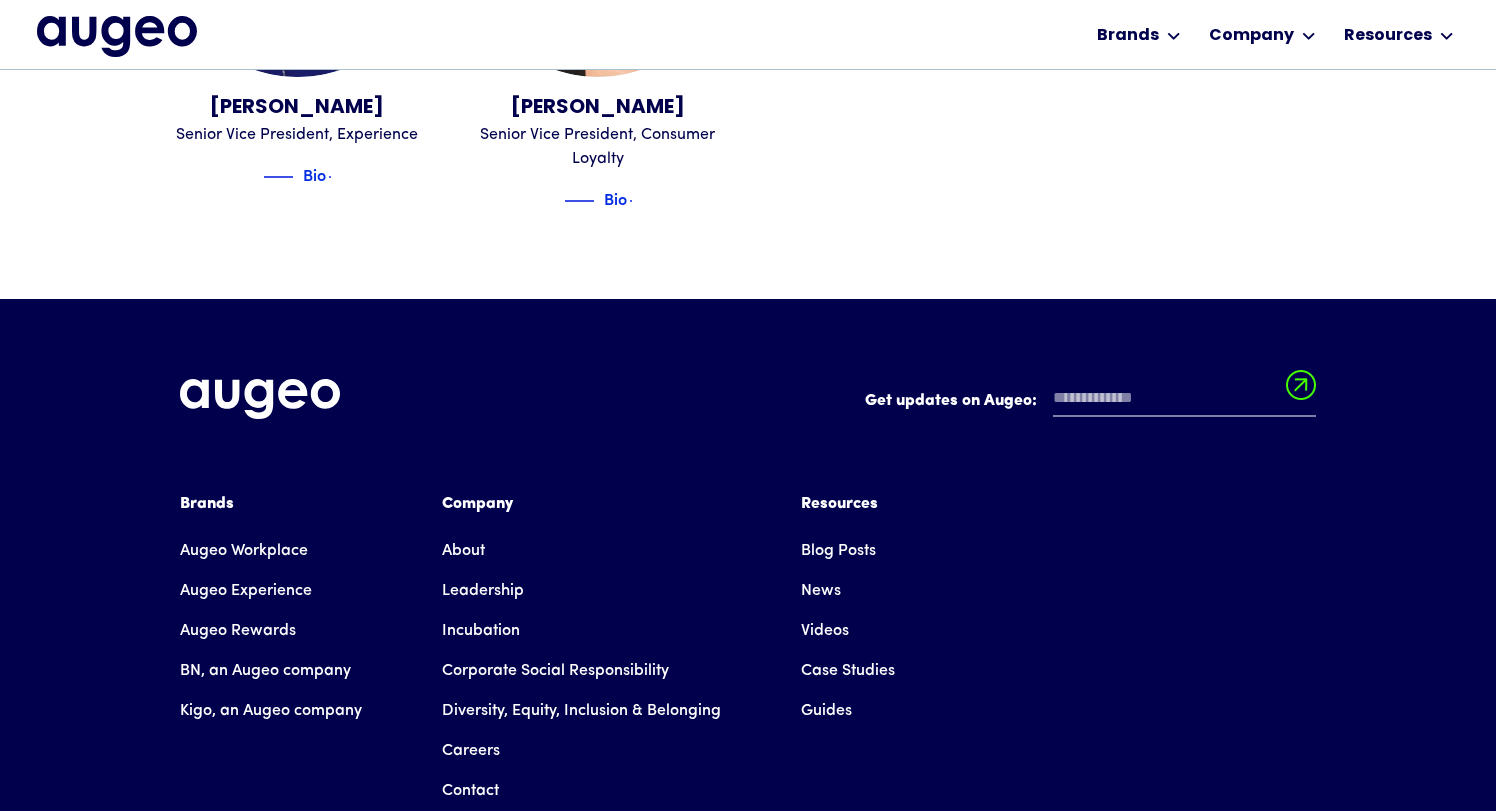 click on "About" at bounding box center [463, 551] 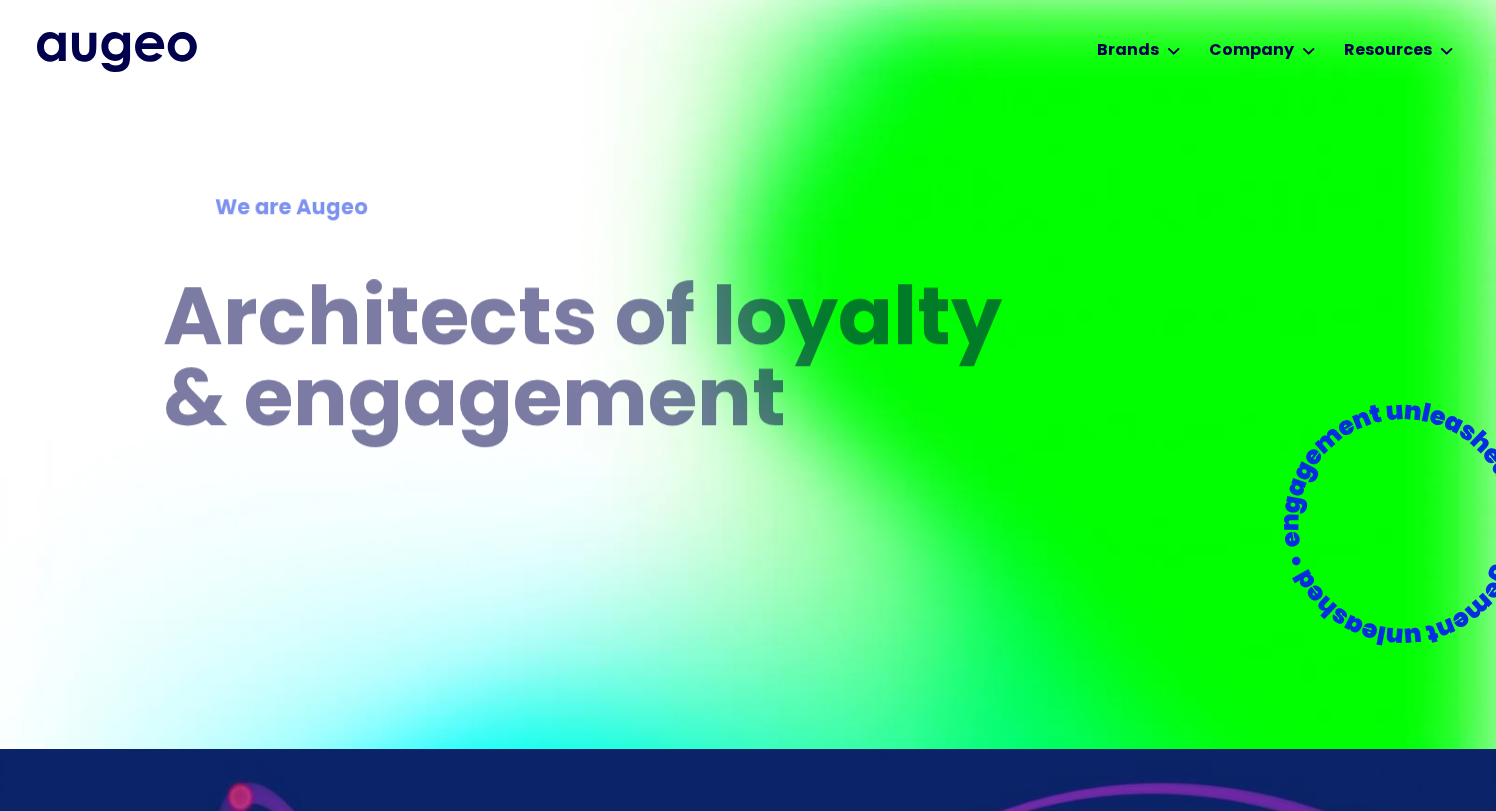 scroll, scrollTop: 0, scrollLeft: 0, axis: both 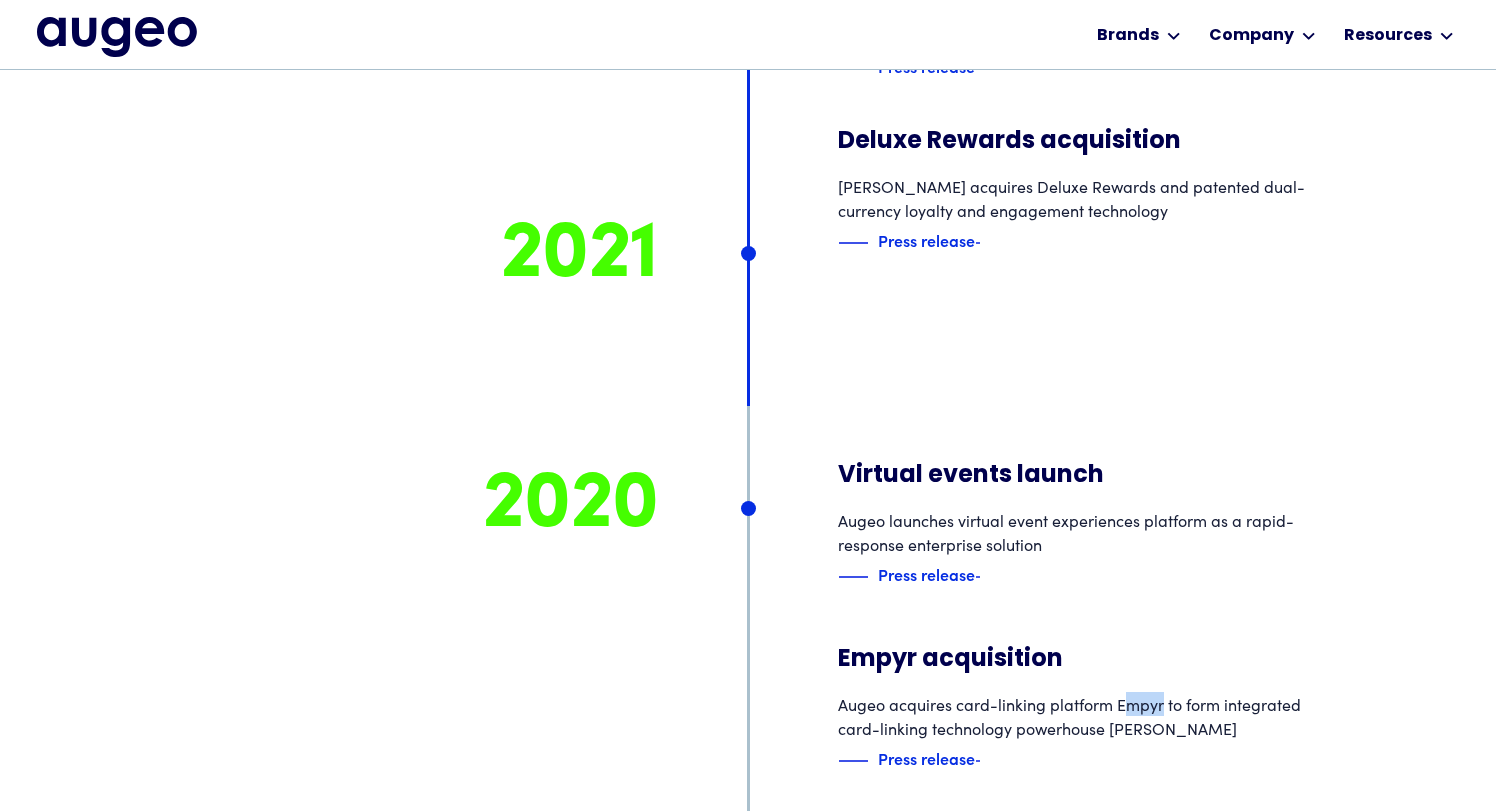 drag, startPoint x: 1122, startPoint y: 634, endPoint x: 1161, endPoint y: 634, distance: 39 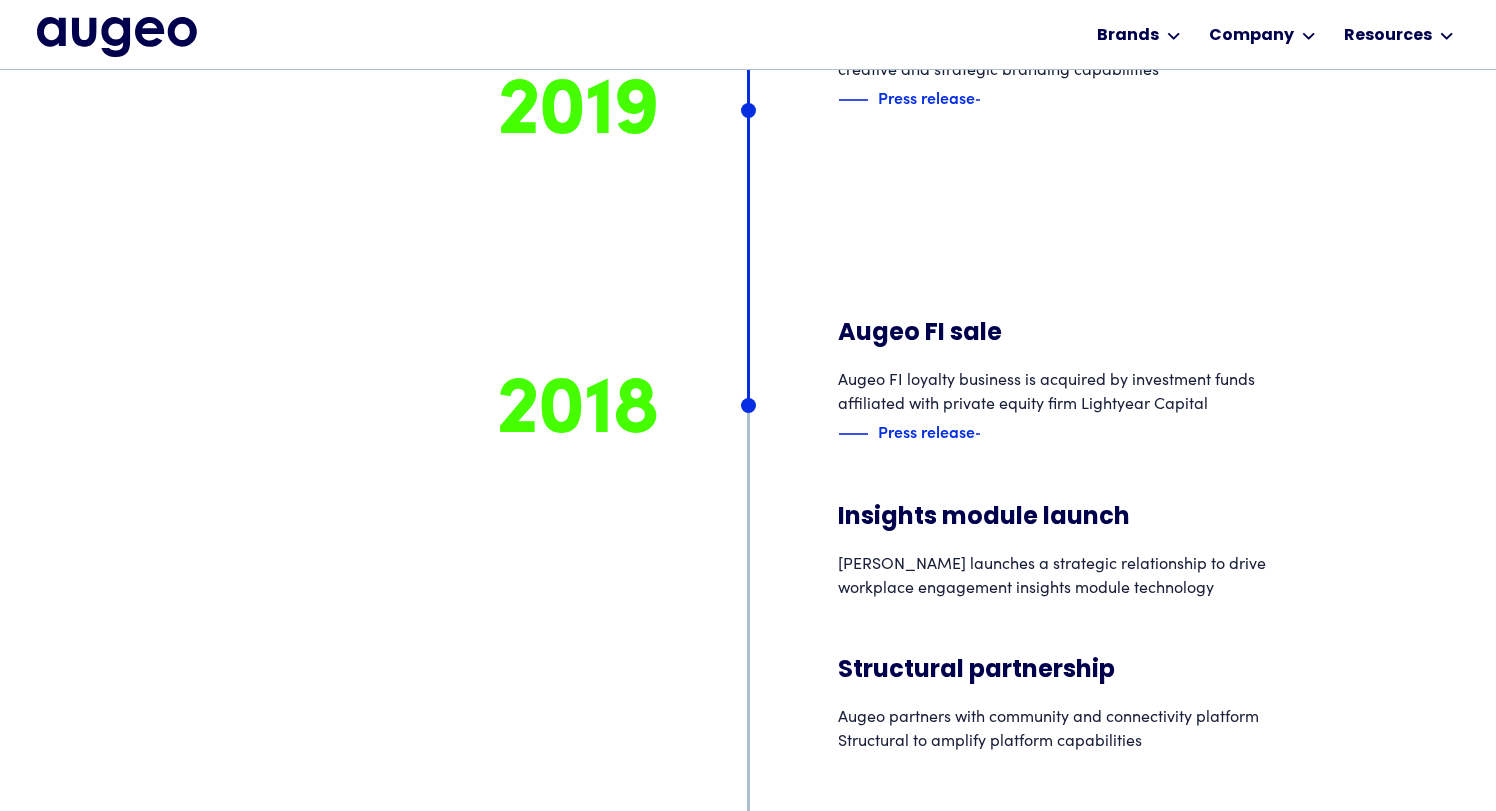 scroll, scrollTop: 11328, scrollLeft: 0, axis: vertical 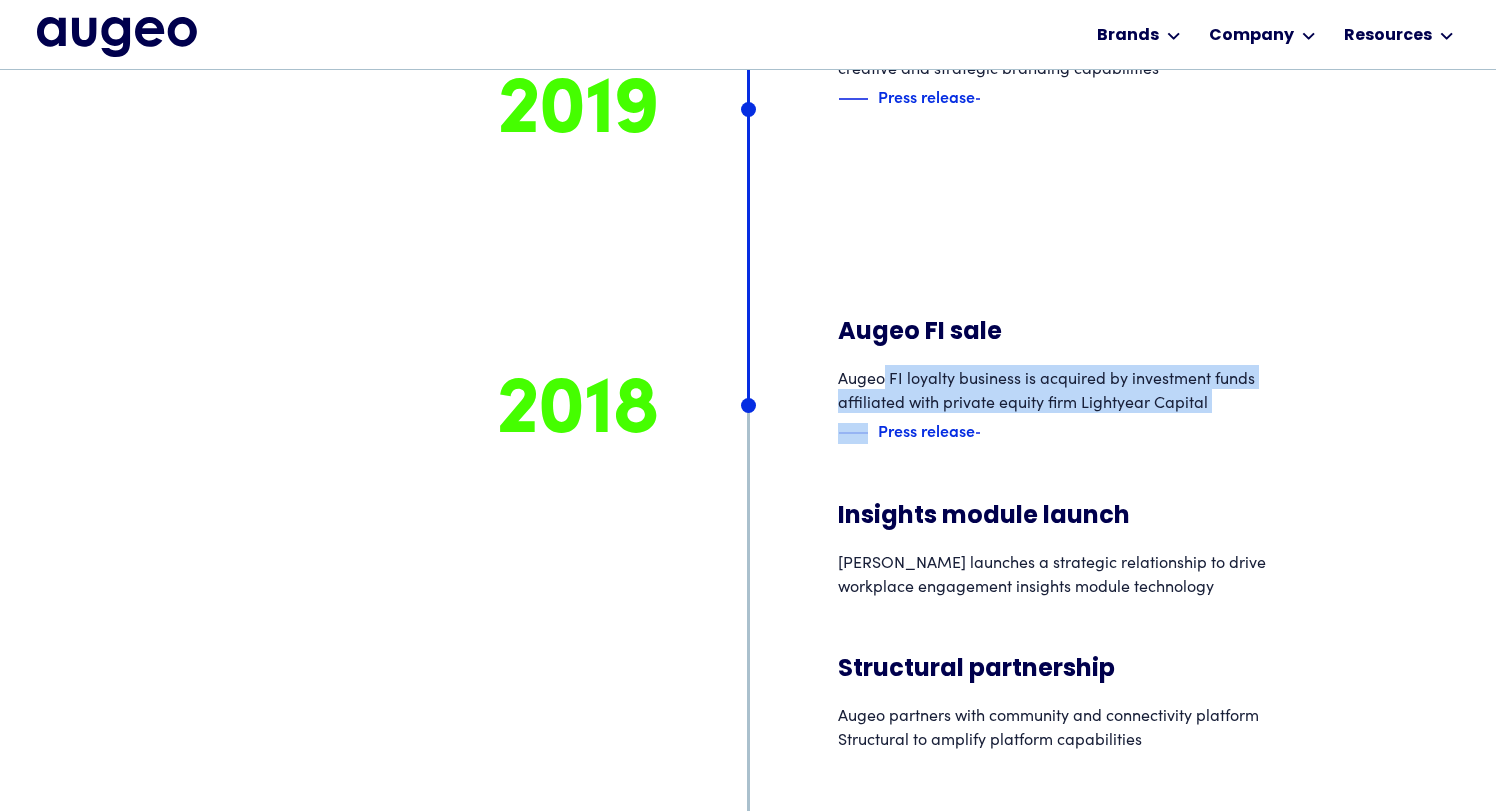 drag, startPoint x: 885, startPoint y: 296, endPoint x: 1295, endPoint y: 337, distance: 412.0449 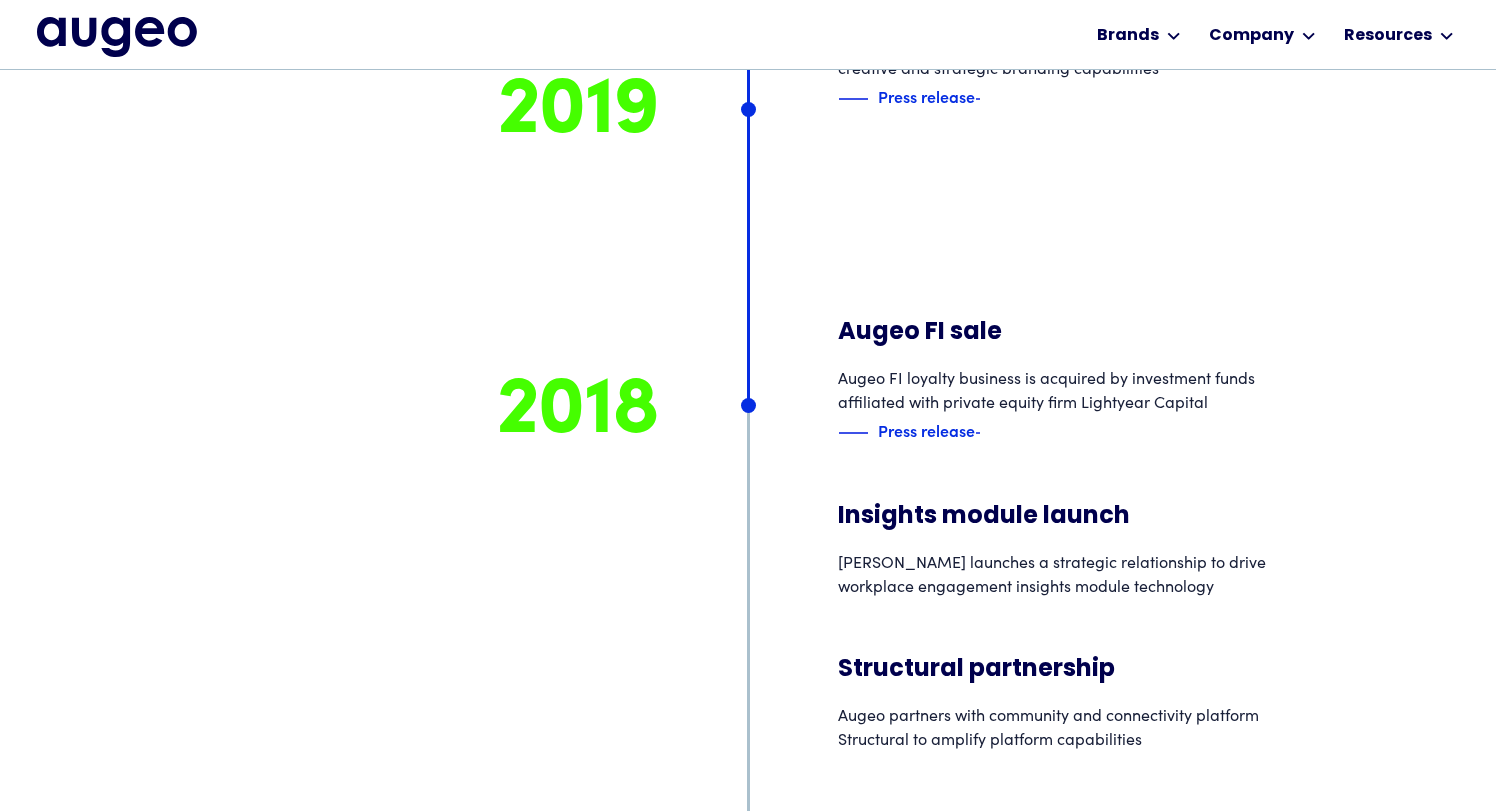 click on "[PERSON_NAME] launches a strategic relationship to drive workplace engagement insights module technology" at bounding box center [1073, 573] 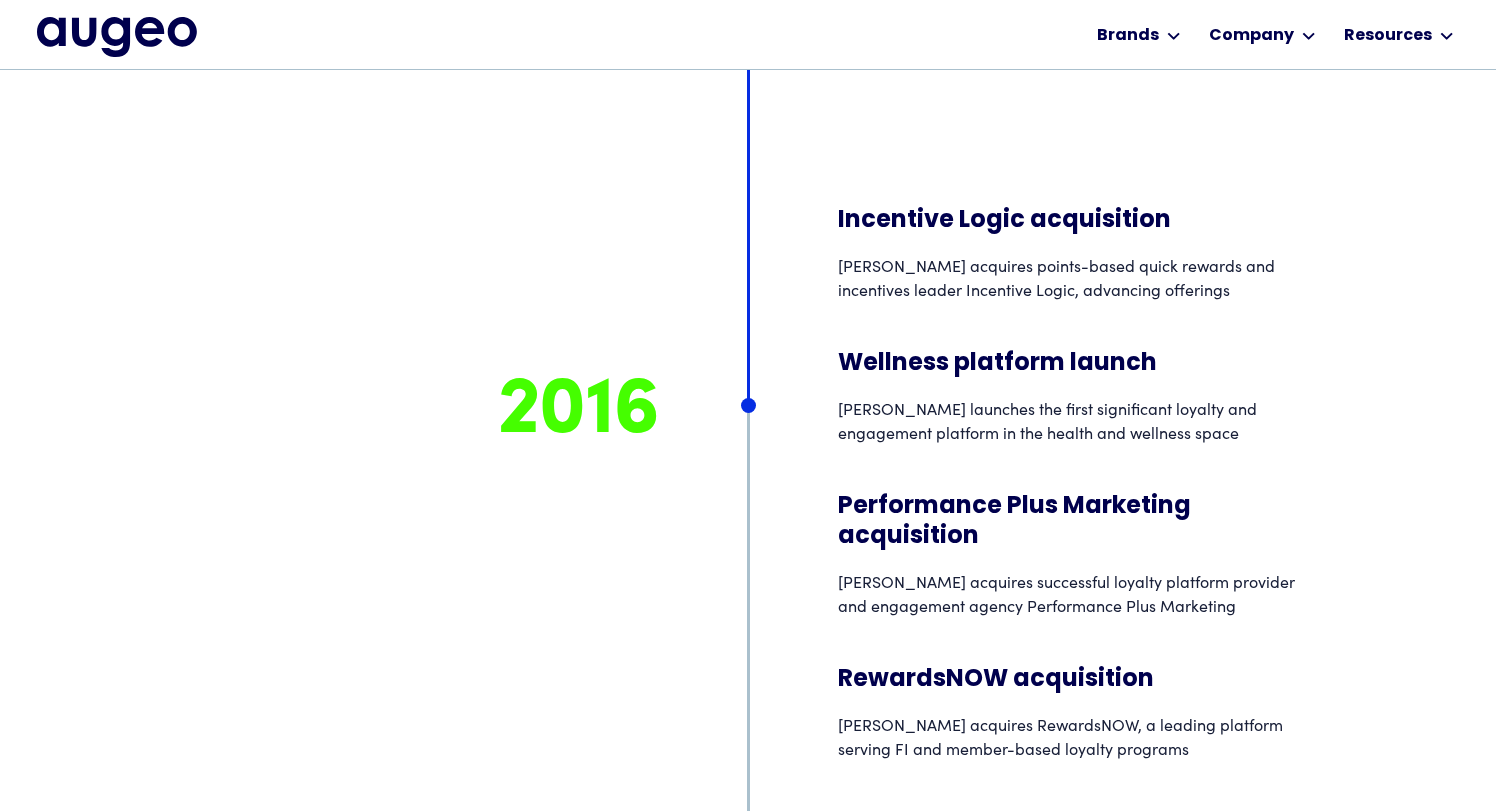 scroll, scrollTop: 12384, scrollLeft: 0, axis: vertical 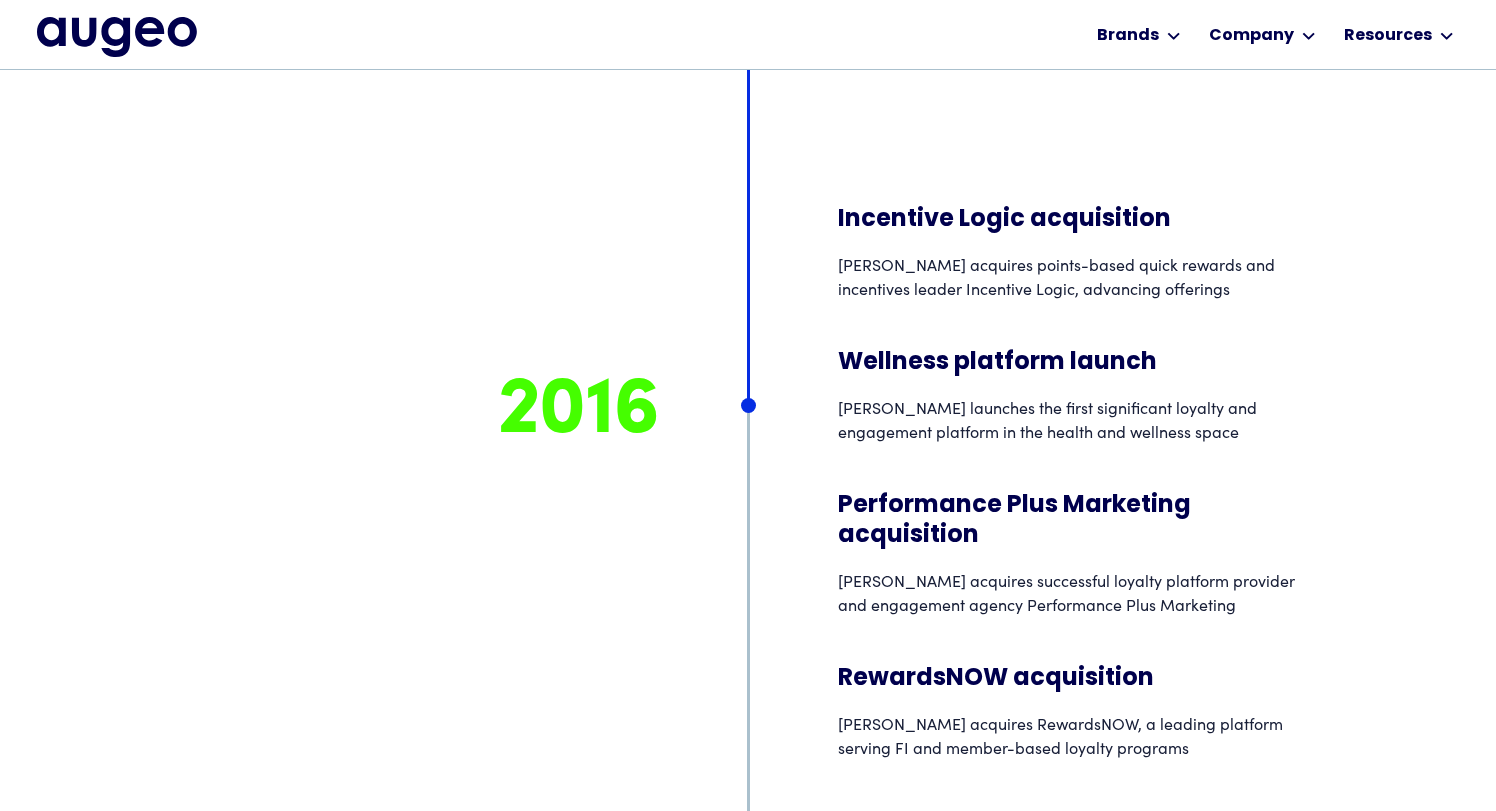 drag, startPoint x: 920, startPoint y: 328, endPoint x: 1241, endPoint y: 366, distance: 323.2414 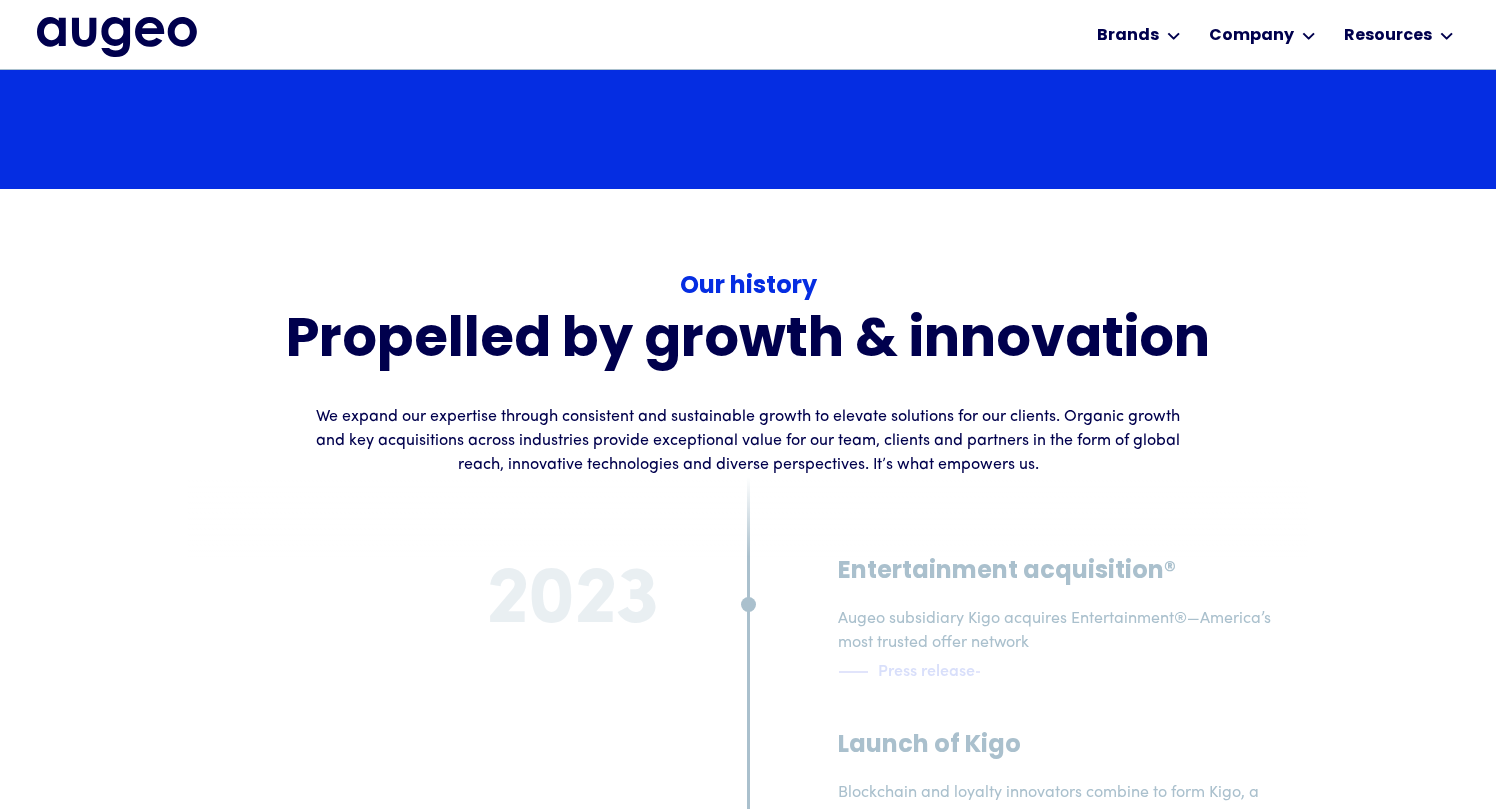 scroll, scrollTop: 7728, scrollLeft: 0, axis: vertical 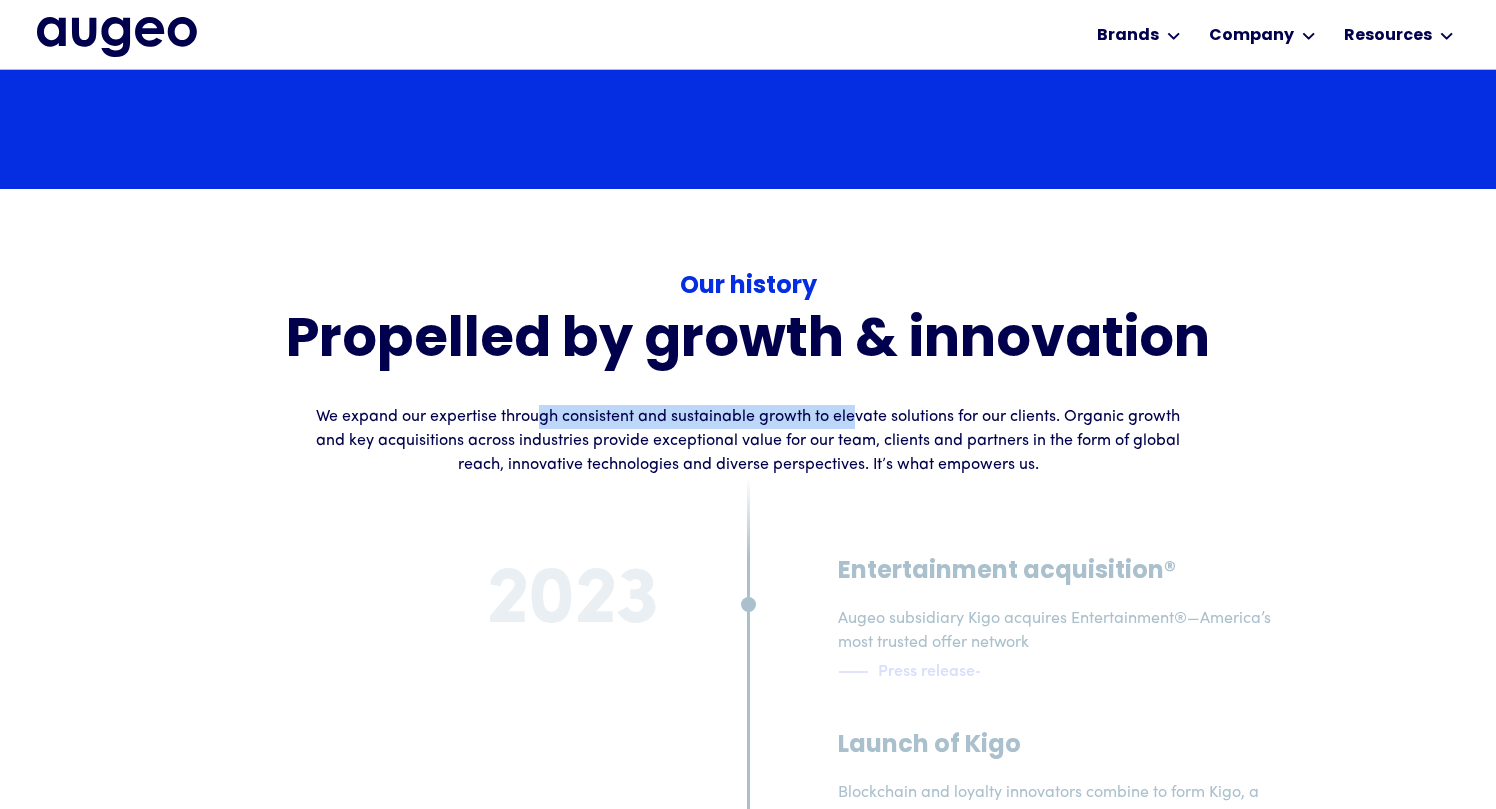 drag, startPoint x: 569, startPoint y: 408, endPoint x: 885, endPoint y: 408, distance: 316 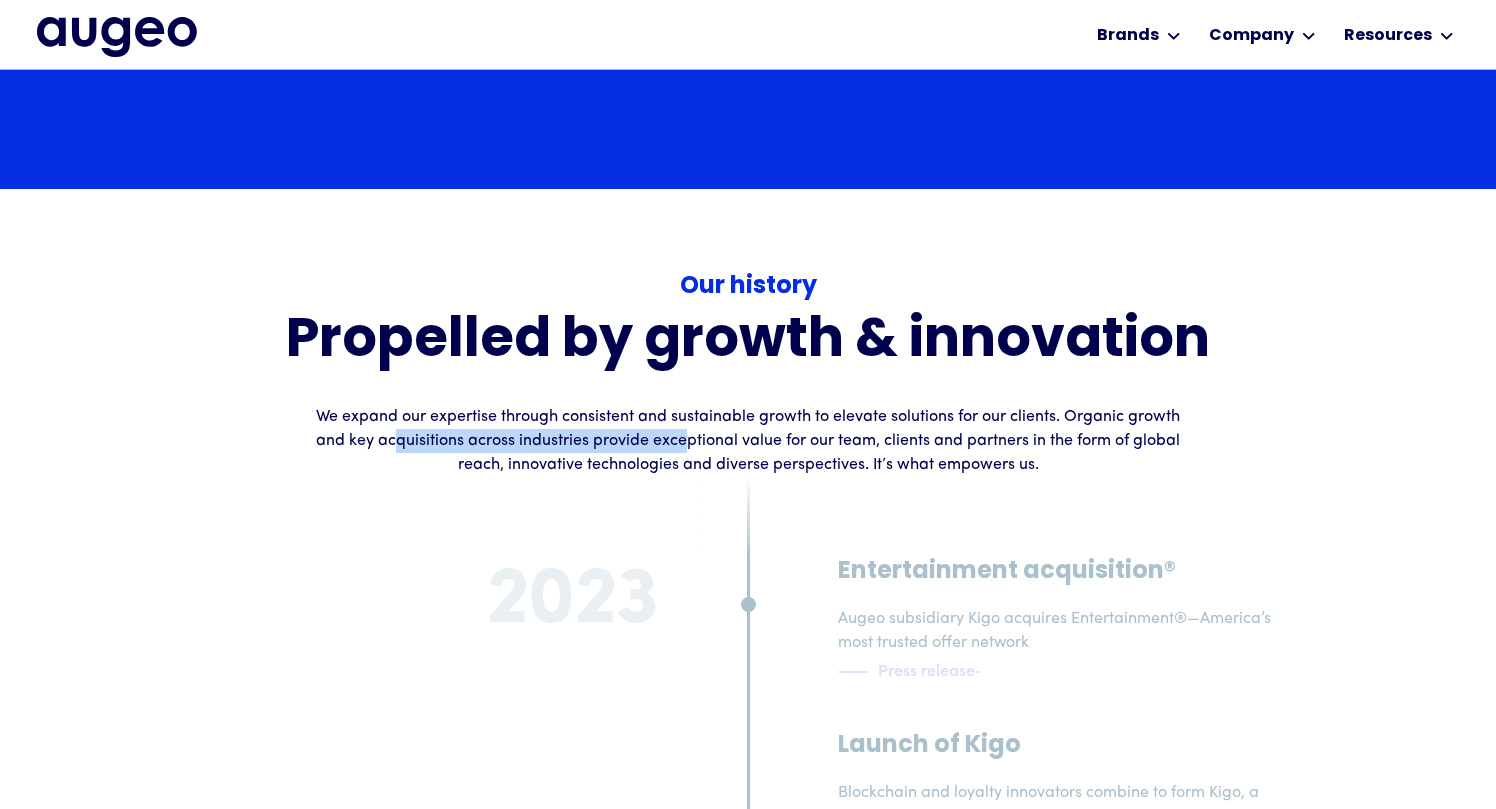 drag, startPoint x: 460, startPoint y: 440, endPoint x: 746, endPoint y: 449, distance: 286.14157 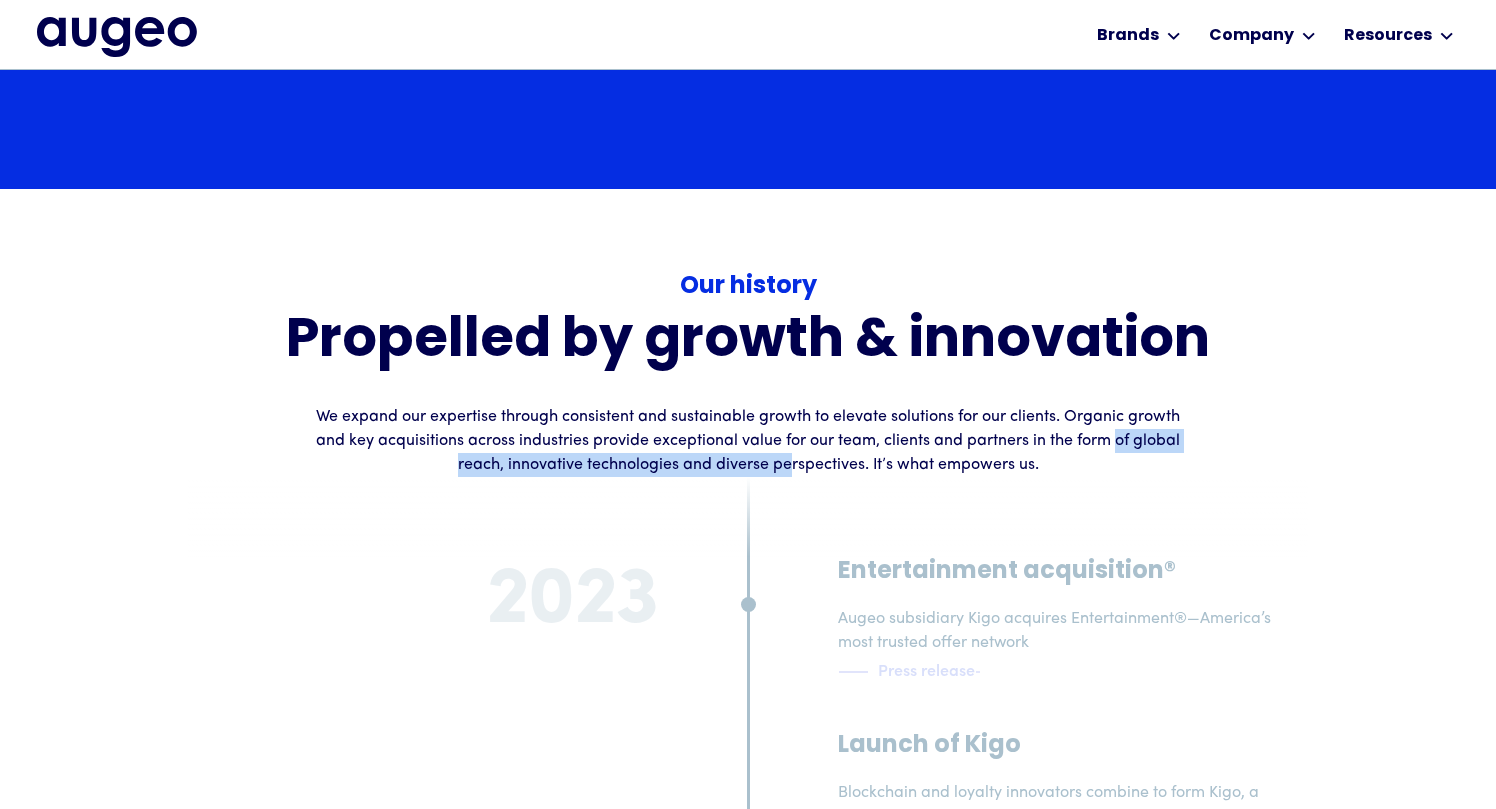 drag, startPoint x: 431, startPoint y: 472, endPoint x: 822, endPoint y: 470, distance: 391.00513 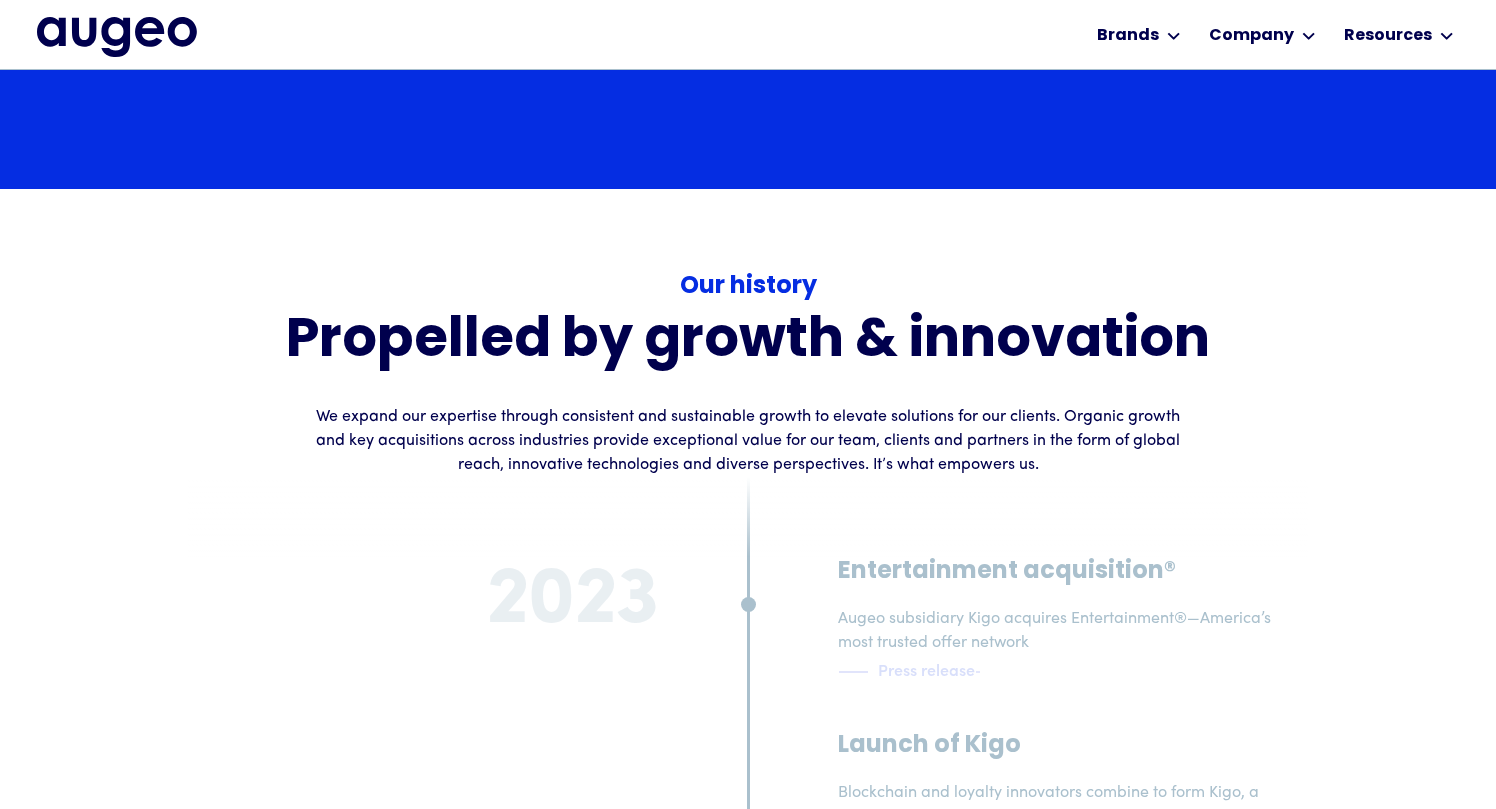 click on "We expand our expertise through consistent and sustainable growth to elevate solutions for our clients. Organic growth and key acquisitions across industries provide exceptional value for our team, clients and partners in the form of global reach, innovative technologies and diverse perspectives. It’s what empowers us." at bounding box center (748, 441) 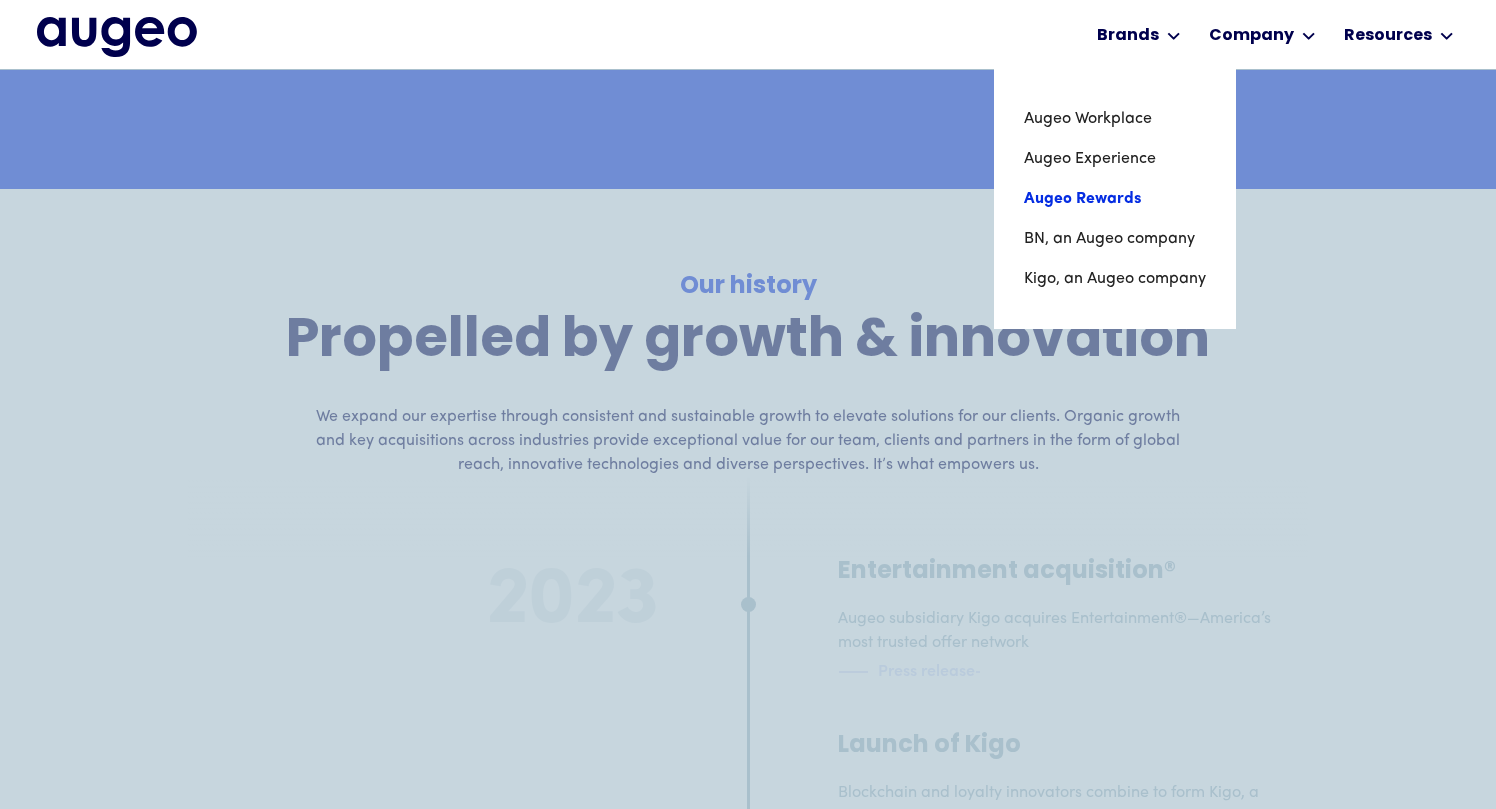 click on "Augeo Rewards" at bounding box center [1115, 199] 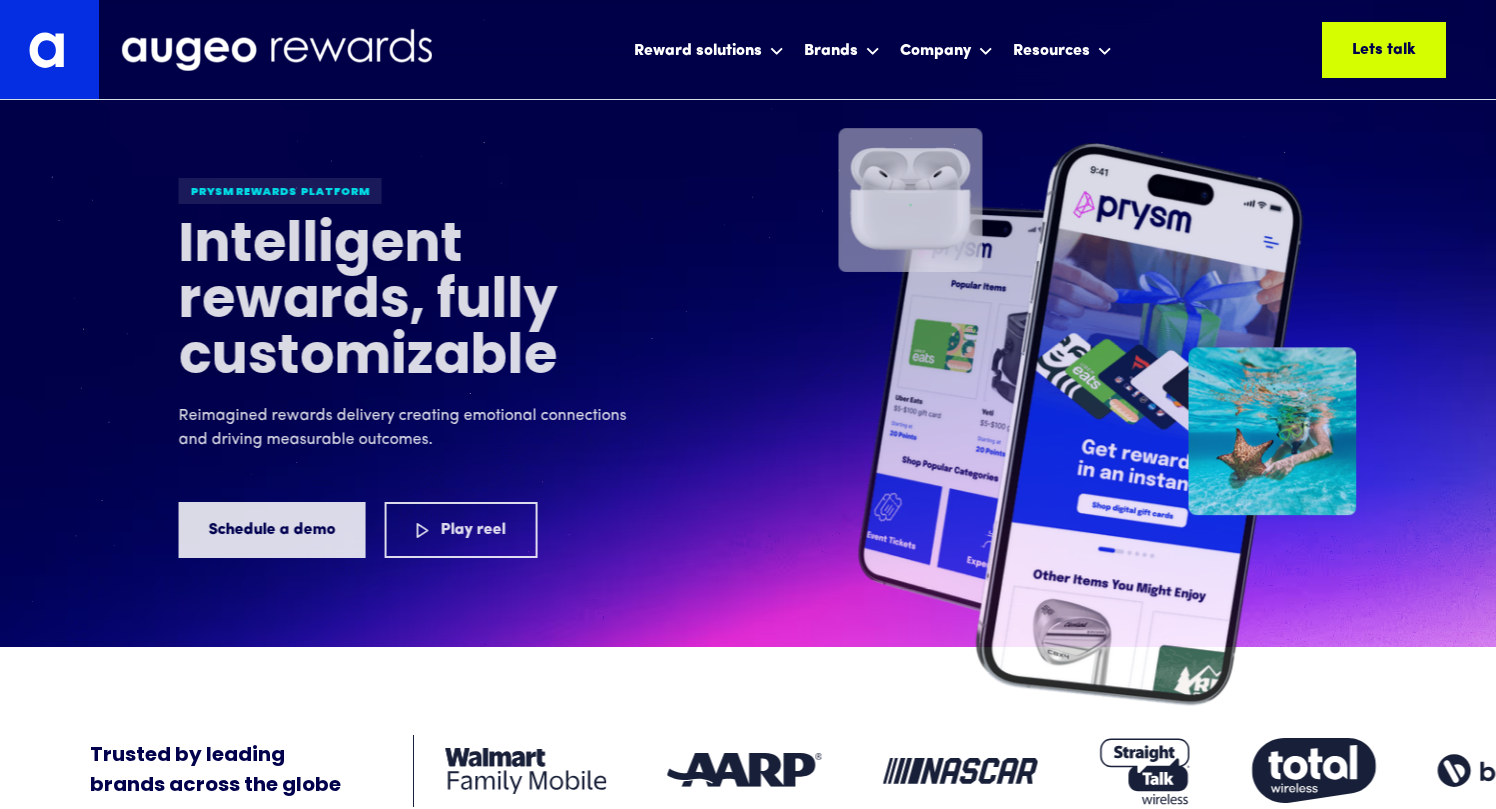 scroll, scrollTop: 0, scrollLeft: 0, axis: both 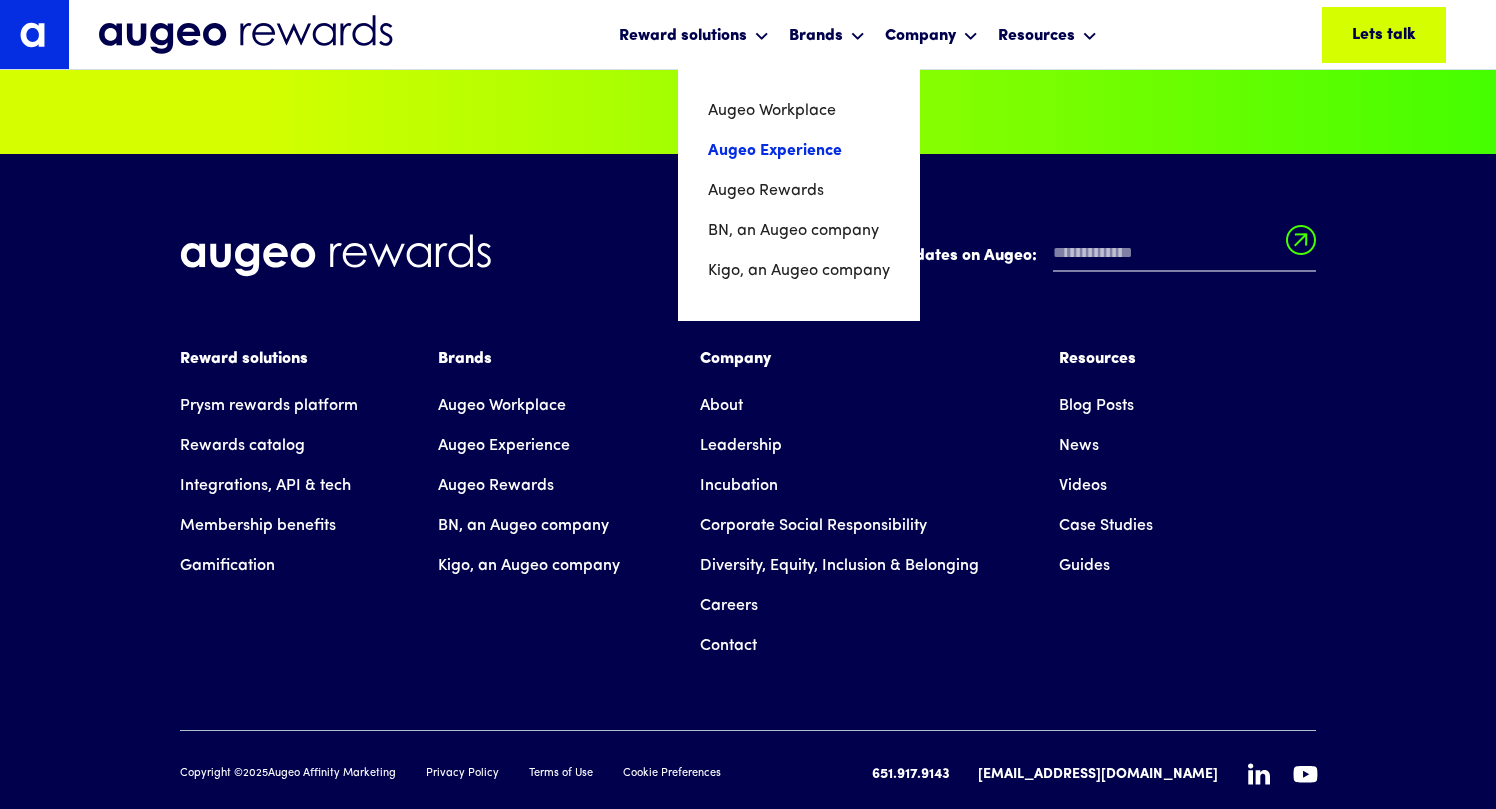 click on "Augeo Experience" at bounding box center [799, 151] 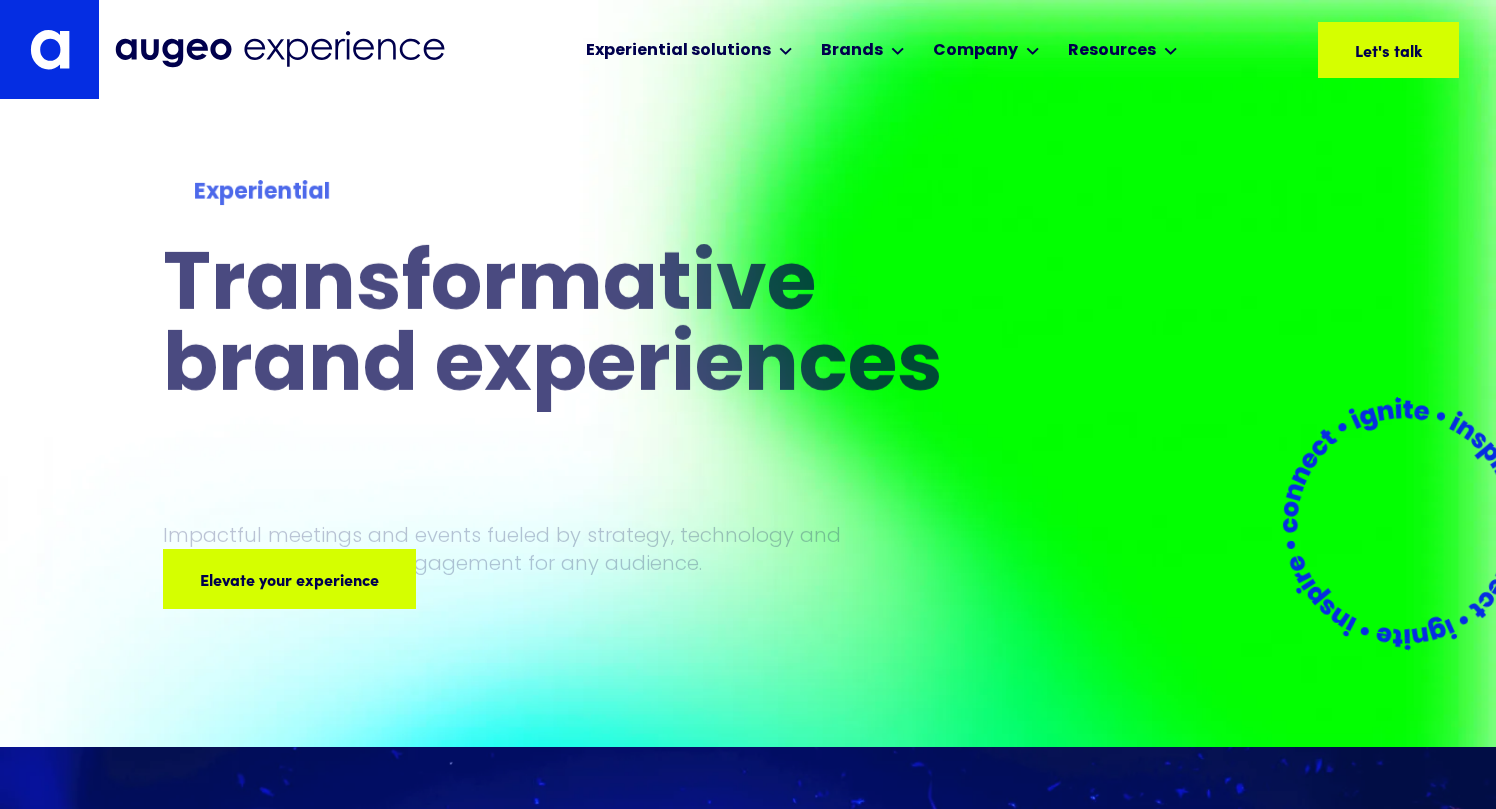 scroll, scrollTop: 0, scrollLeft: 0, axis: both 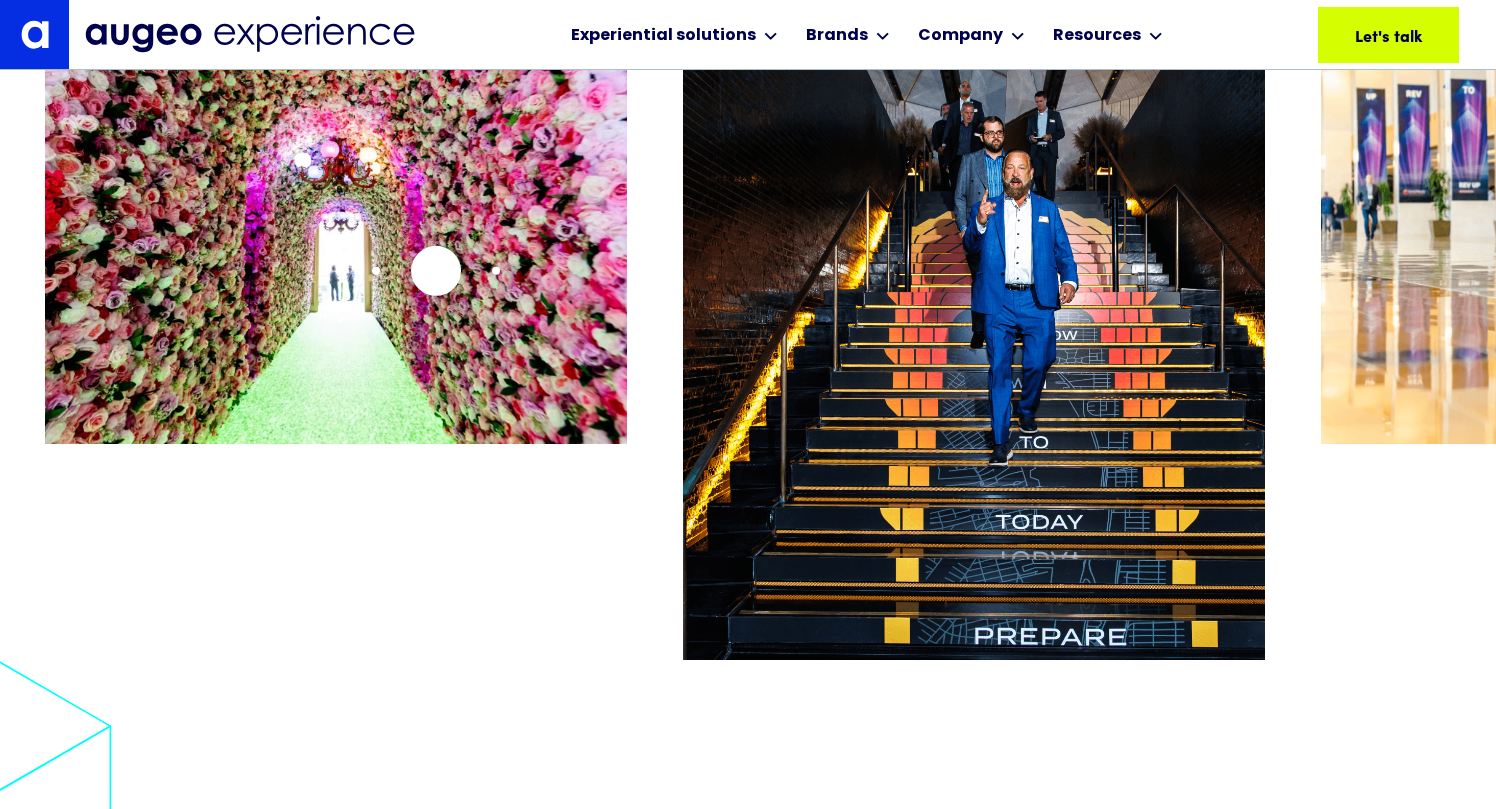 click at bounding box center [336, 212] 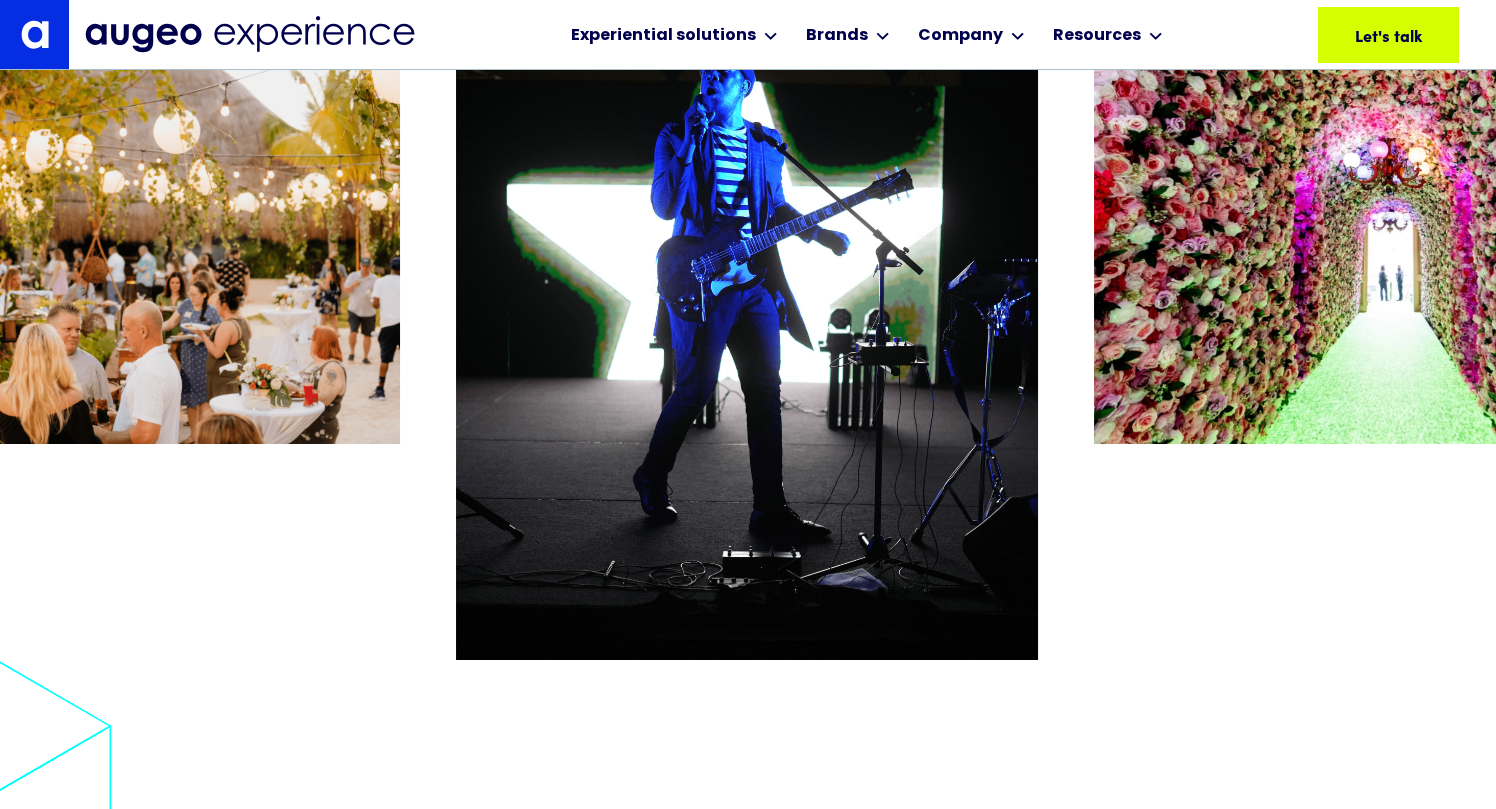 click on "Experiential solutions
Meeting & Event Experiences Strategic Gifting Brands
Augeo Workplace Augeo Experience Augeo Rewards BN, an Augeo company Kigo, an Augeo company Company
About Leadership Incubation Corporate Social Responsibility Diversity, Equity, Inclusion & Belonging Careers  We're Hiring Contact Resources
Blog Posts News Videos Case Studies Guides Let's talk Let's talk Let's talk Let's talk Let's talk Experiential solutions Experiential solutions Meeting & Event Experiences Strategic Gifting Brands Brands Augeo Workplace Augeo Experience Augeo Rewards BN, an Augeo company Kigo, an Augeo company Company Company About Leadership Incubation CSR DEIB Careers Contact Resources Resources Blog Posts News Videos Case Studies Guides Copyright © 2025 Augeo Privacy Policy Terms of Use 651.917.9143 [EMAIL_ADDRESS][DOMAIN_NAME]
Let's talk Let's talk Let's talk Let's talk Let's talk
Let's talk Let's talk Let's talk Let's talk Let's talk
By clicking  "Accept" Privacy Policy Preferences" at bounding box center (748, -9916) 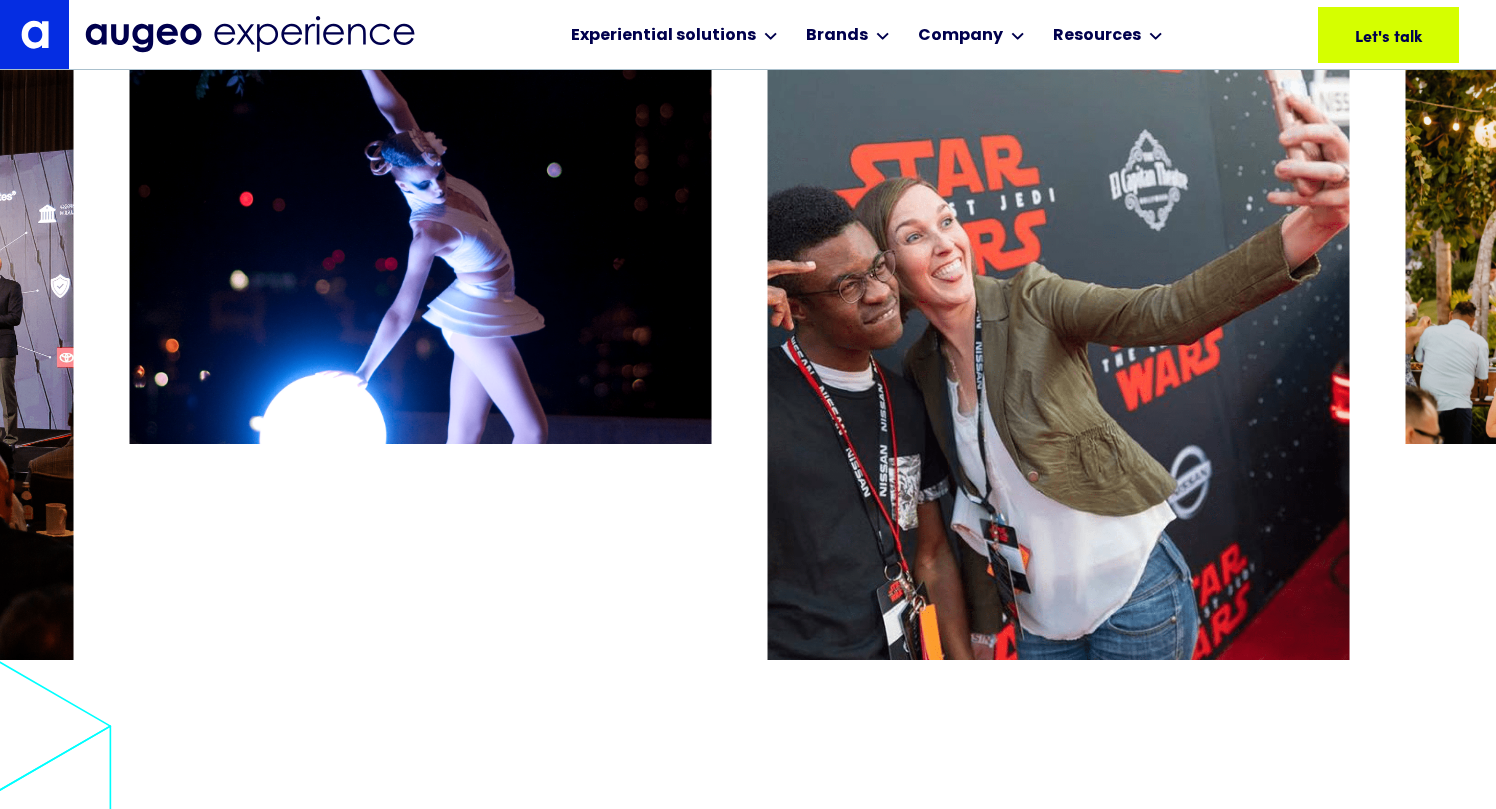 click on "Experiential solutions
Meeting & Event Experiences Strategic Gifting Brands
Augeo Workplace Augeo Experience Augeo Rewards BN, an Augeo company Kigo, an Augeo company Company
About Leadership Incubation Corporate Social Responsibility Diversity, Equity, Inclusion & Belonging Careers  We're Hiring Contact Resources
Blog Posts News Videos Case Studies Guides Let's talk Let's talk Let's talk Let's talk Let's talk Experiential solutions Experiential solutions Meeting & Event Experiences Strategic Gifting Brands Brands Augeo Workplace Augeo Experience Augeo Rewards BN, an Augeo company Kigo, an Augeo company Company Company About Leadership Incubation CSR DEIB Careers Contact Resources Resources Blog Posts News Videos Case Studies Guides Copyright © 2025 Augeo Privacy Policy Terms of Use 651.917.9143 [EMAIL_ADDRESS][DOMAIN_NAME]
Let's talk Let's talk Let's talk Let's talk Let's talk
Let's talk Let's talk Let's talk Let's talk Let's talk
By clicking  "Accept" Privacy Policy Preferences" at bounding box center [748, -9916] 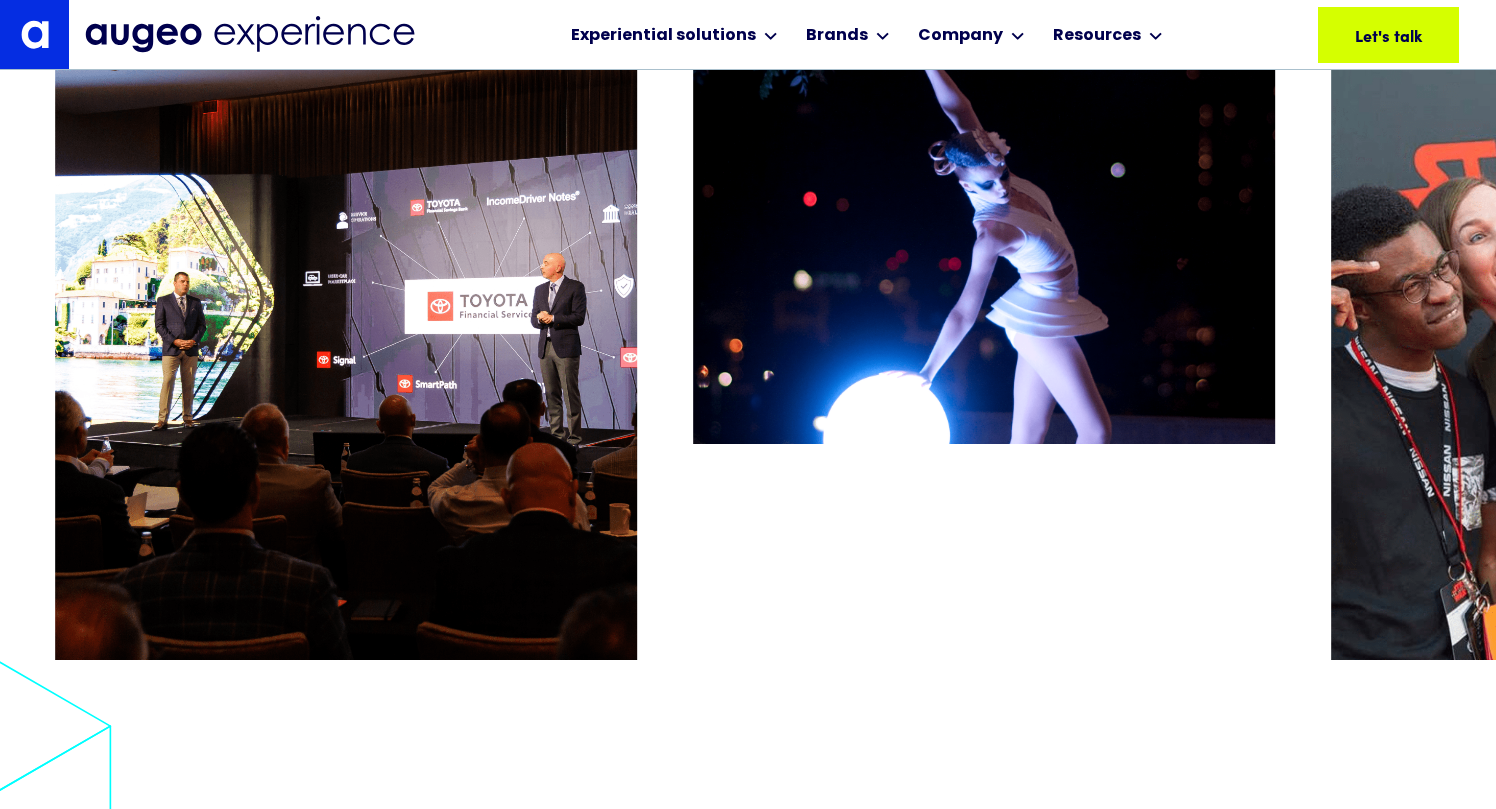 click at bounding box center (984, 280) 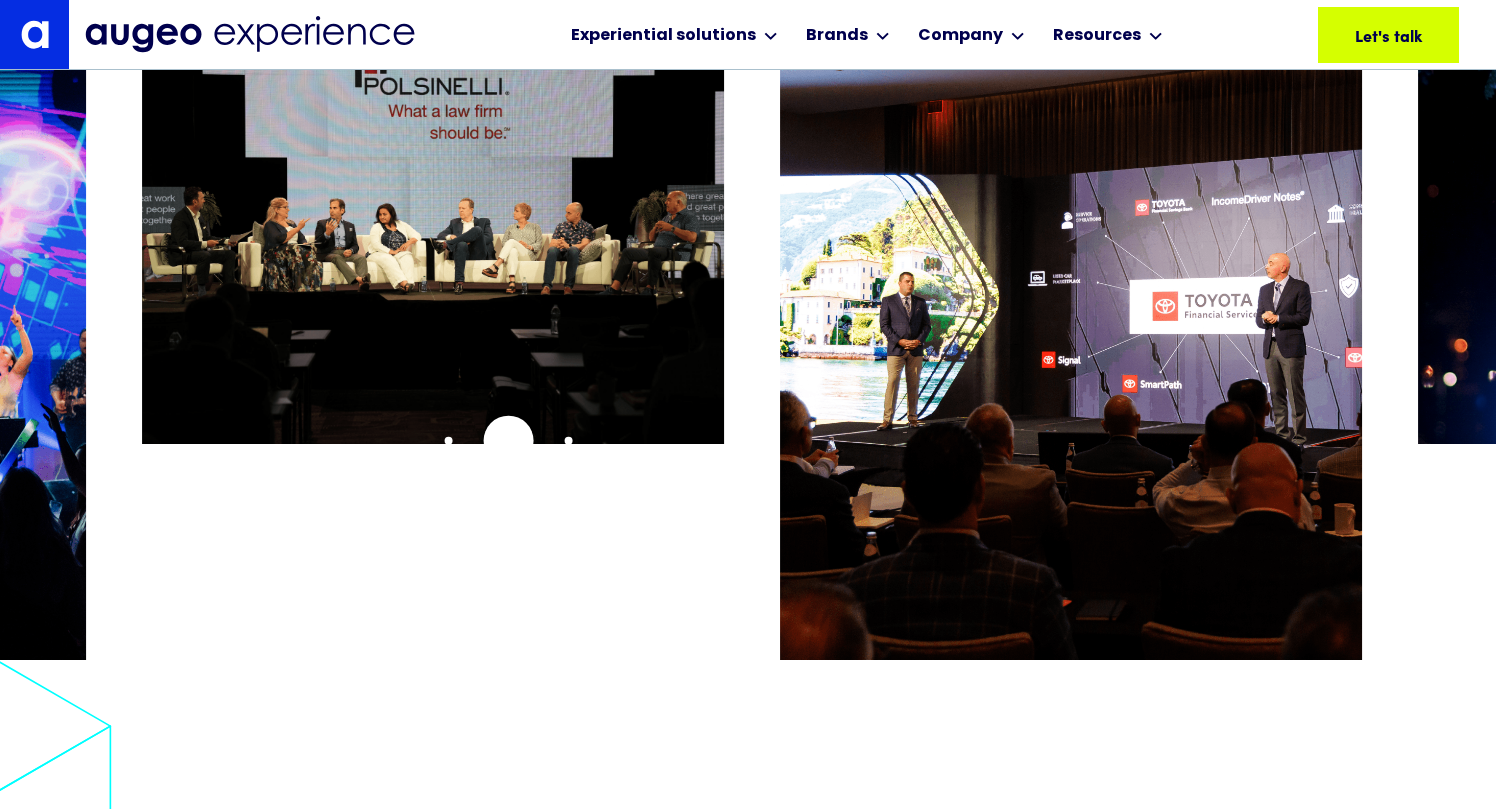 click at bounding box center [433, 280] 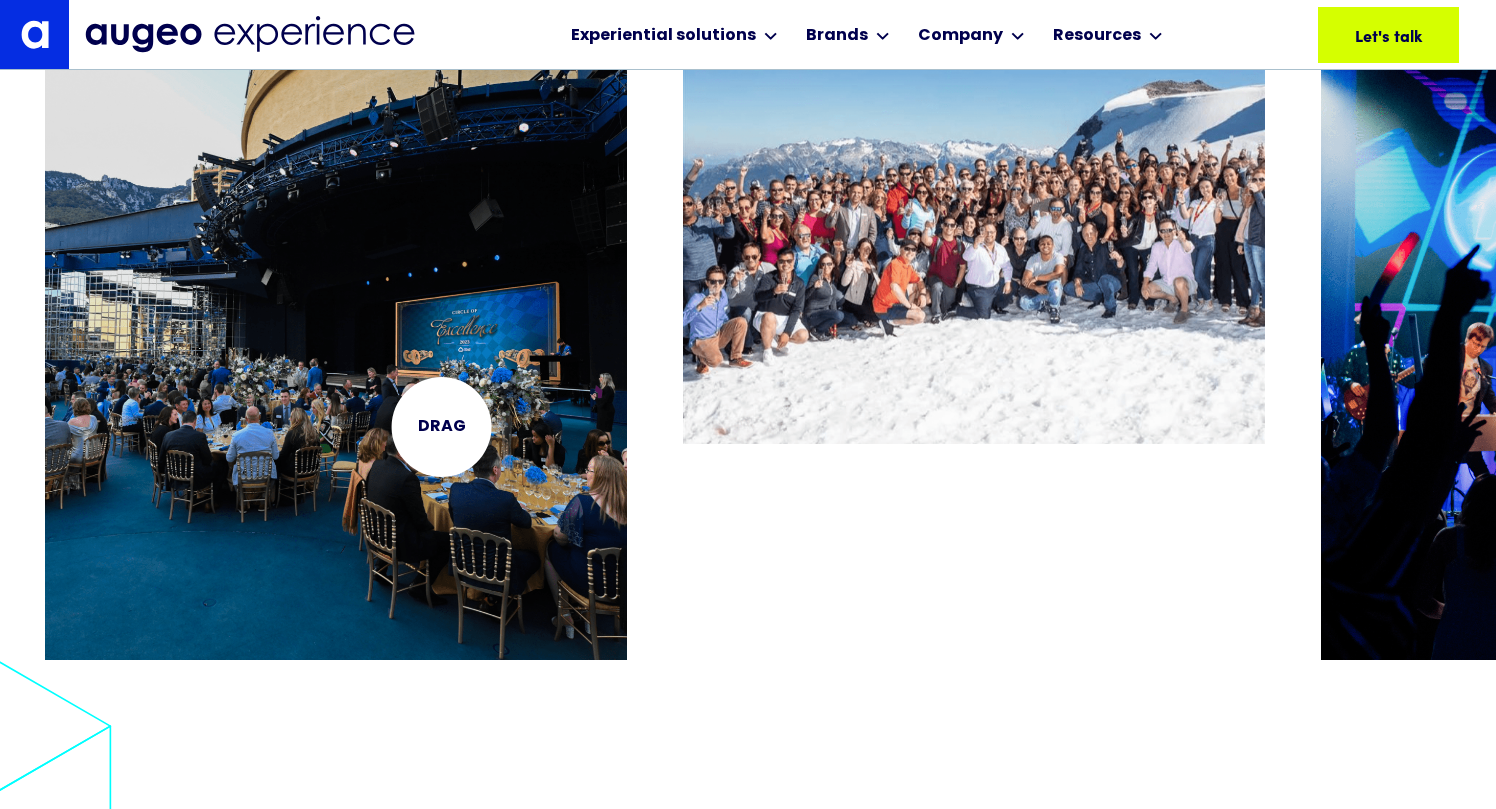 click at bounding box center [770, 280] 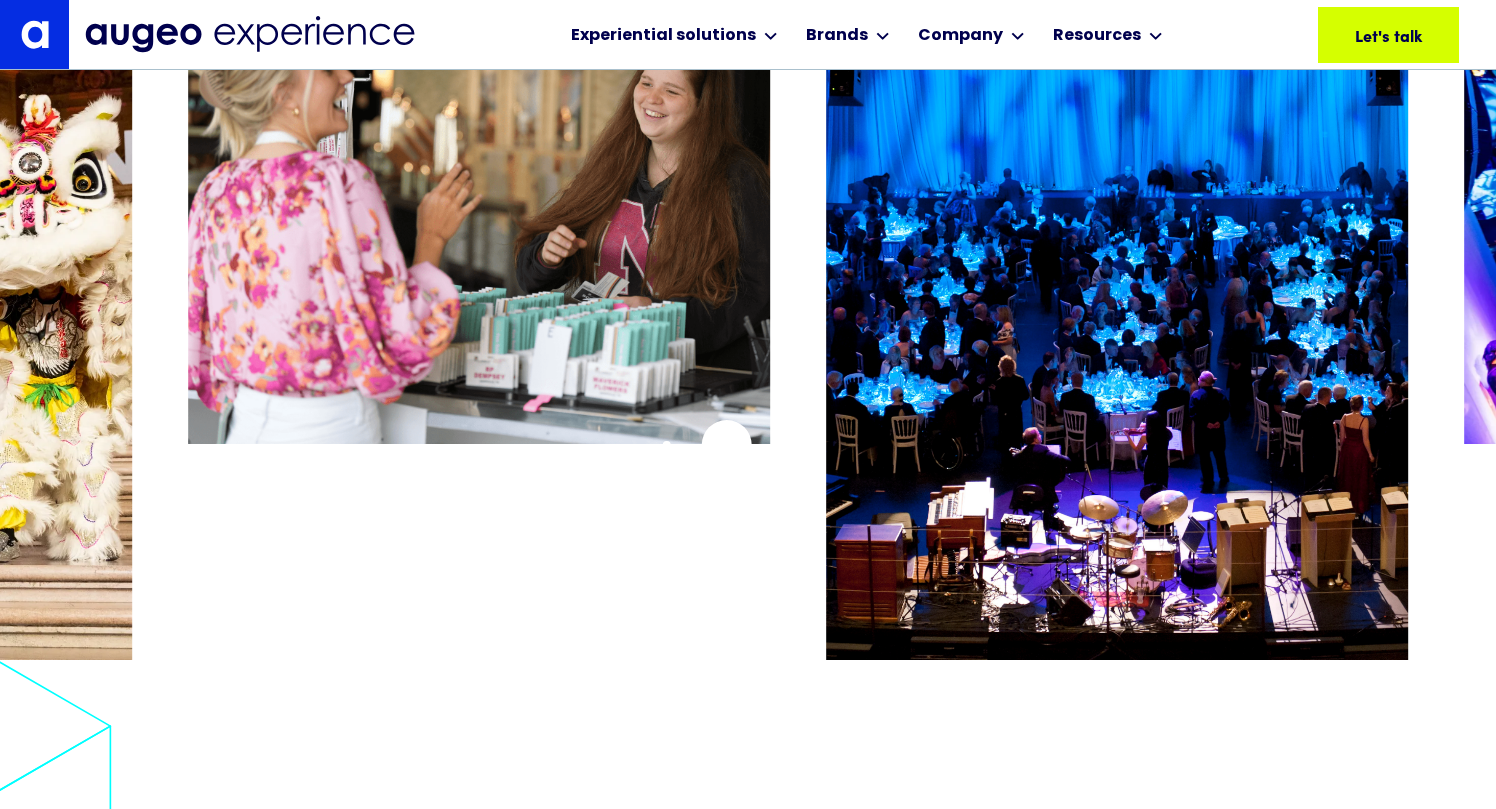 click on "Experiential solutions
Meeting & Event Experiences Strategic Gifting Brands
Augeo Workplace Augeo Experience Augeo Rewards BN, an Augeo company Kigo, an Augeo company Company
About Leadership Incubation Corporate Social Responsibility Diversity, Equity, Inclusion & Belonging Careers  We're Hiring Contact Resources
Blog Posts News Videos Case Studies Guides Let's talk Let's talk Let's talk Let's talk Let's talk Experiential solutions Experiential solutions Meeting & Event Experiences Strategic Gifting Brands Brands Augeo Workplace Augeo Experience Augeo Rewards BN, an Augeo company Kigo, an Augeo company Company Company About Leadership Incubation CSR DEIB Careers Contact Resources Resources Blog Posts News Videos Case Studies Guides Copyright © 2025 Augeo Privacy Policy Terms of Use 651.917.9143 [EMAIL_ADDRESS][DOMAIN_NAME]
Let's talk Let's talk Let's talk Let's talk Let's talk
Let's talk Let's talk Let's talk Let's talk Let's talk
By clicking  "Accept" Privacy Policy Preferences" at bounding box center [748, -9916] 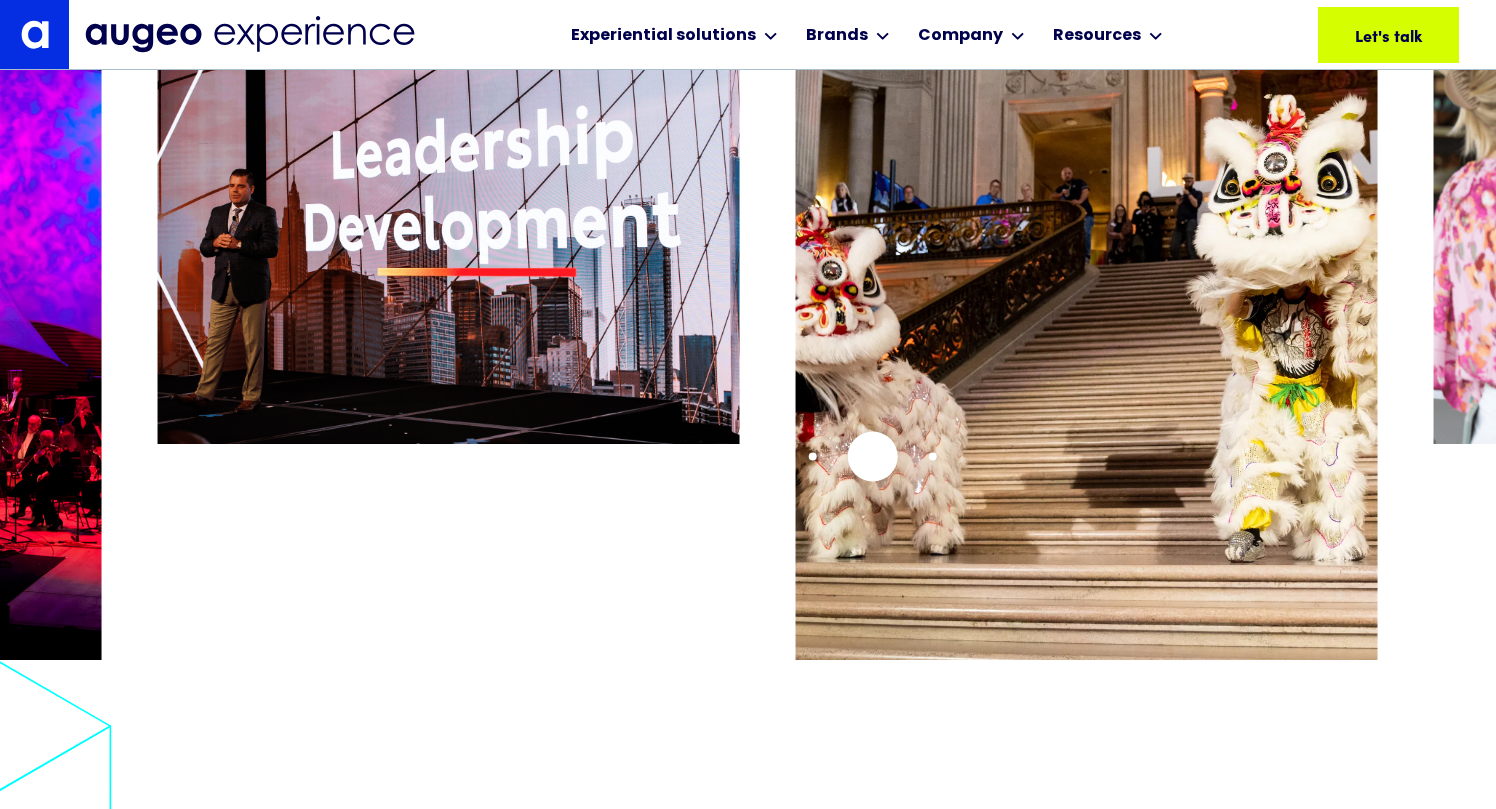 click at bounding box center [1086, 338] 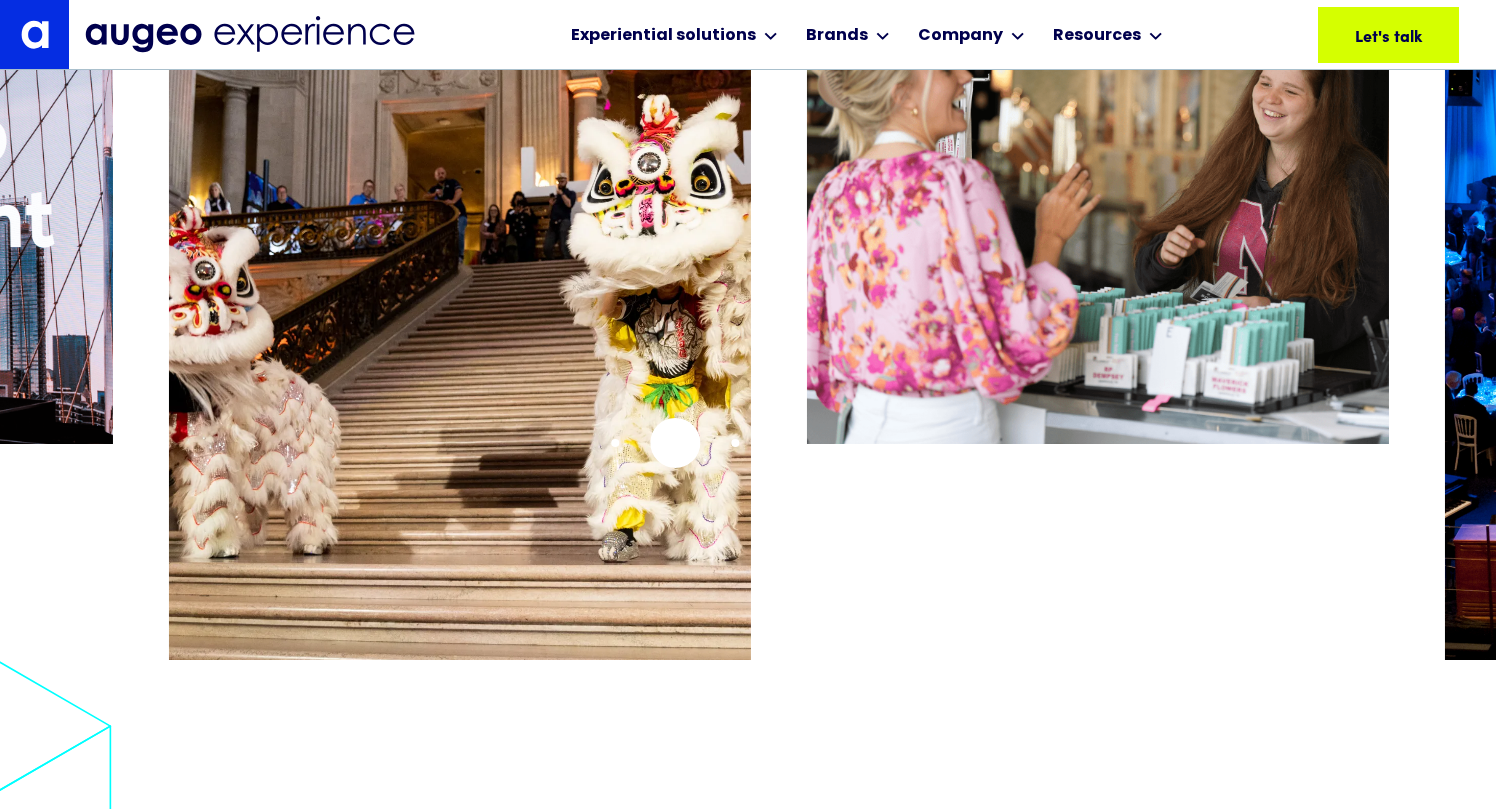 click at bounding box center (460, 338) 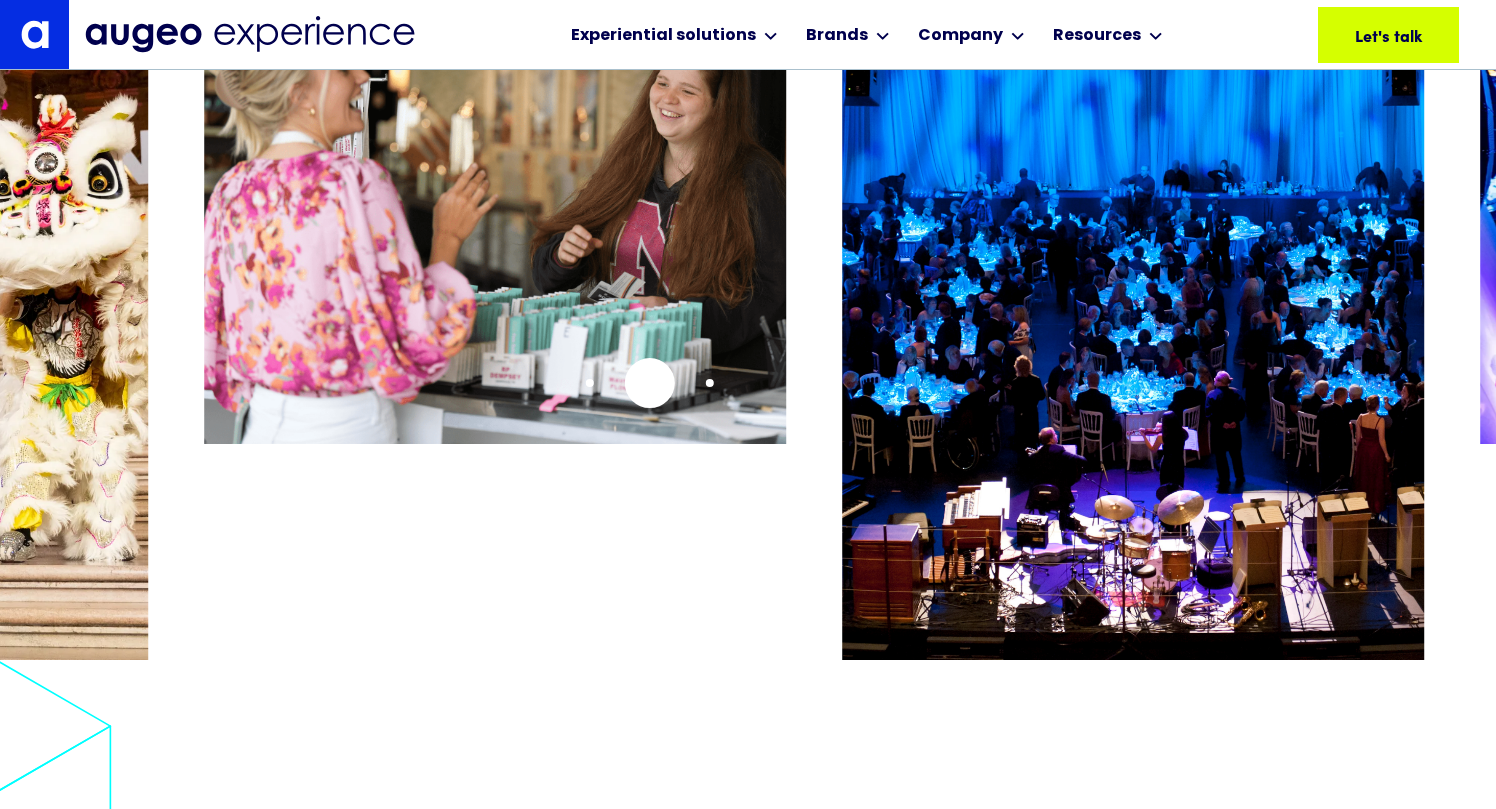 click at bounding box center [495, 212] 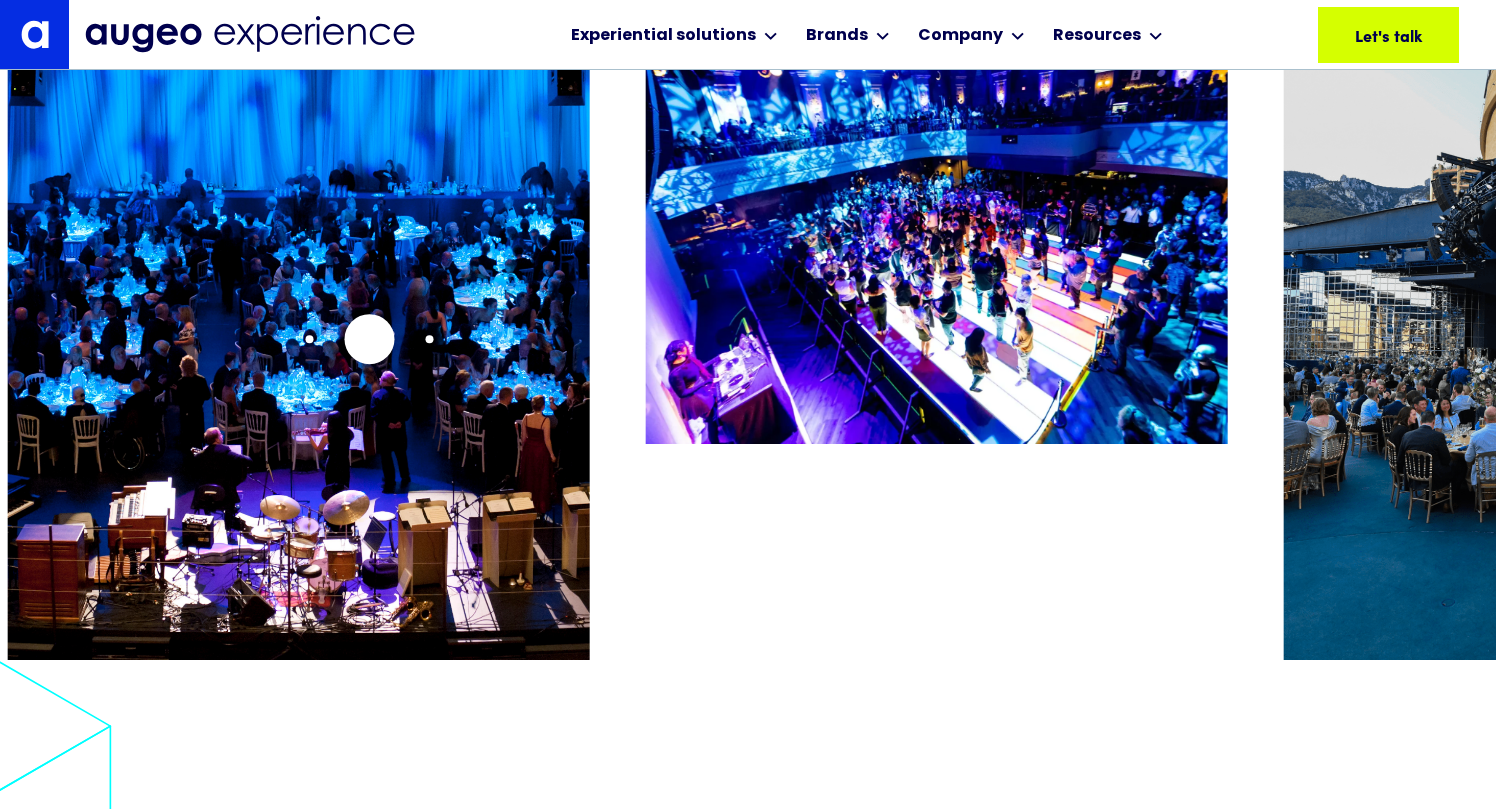 click at bounding box center [299, 338] 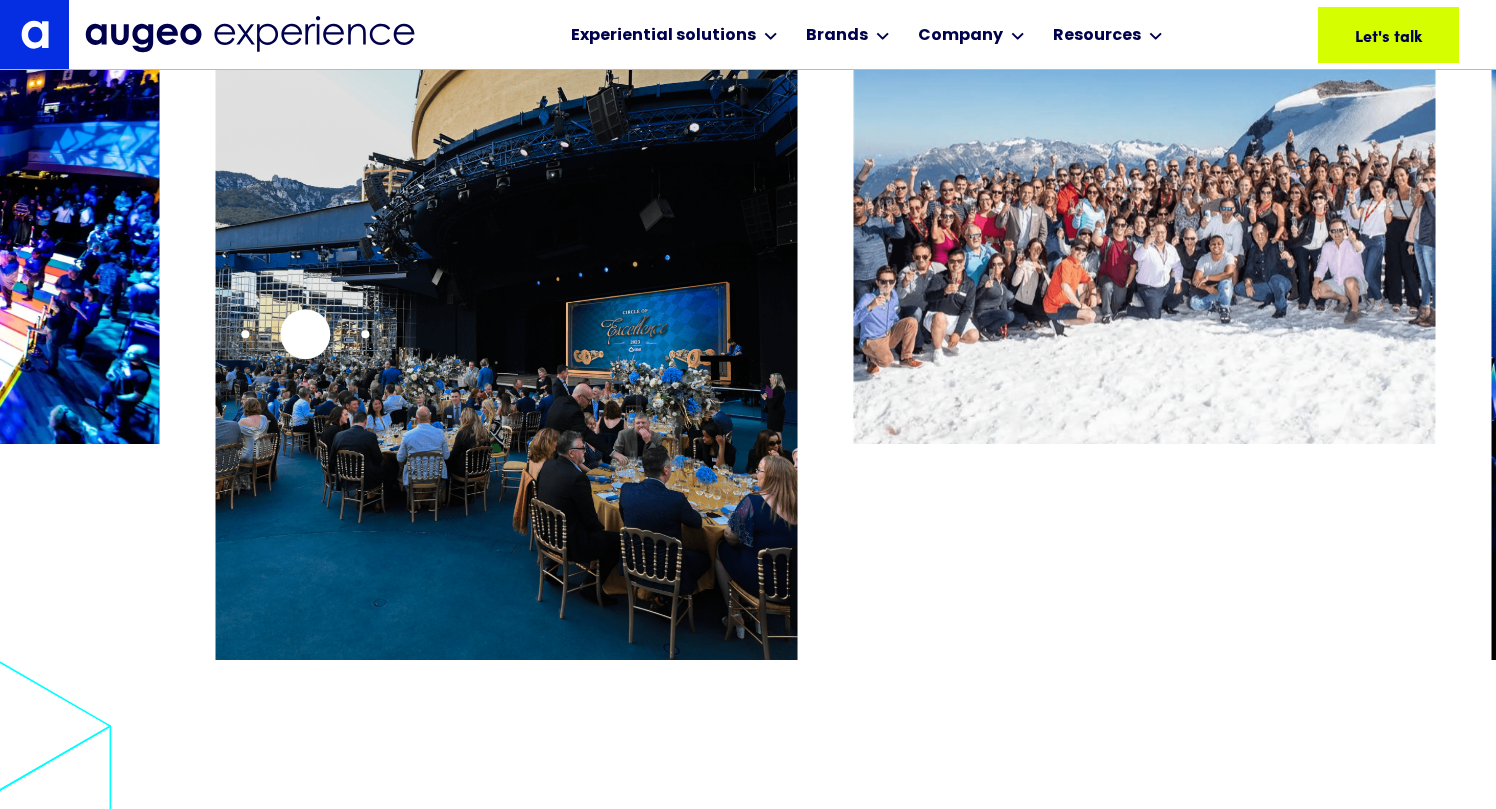 click at bounding box center [506, 338] 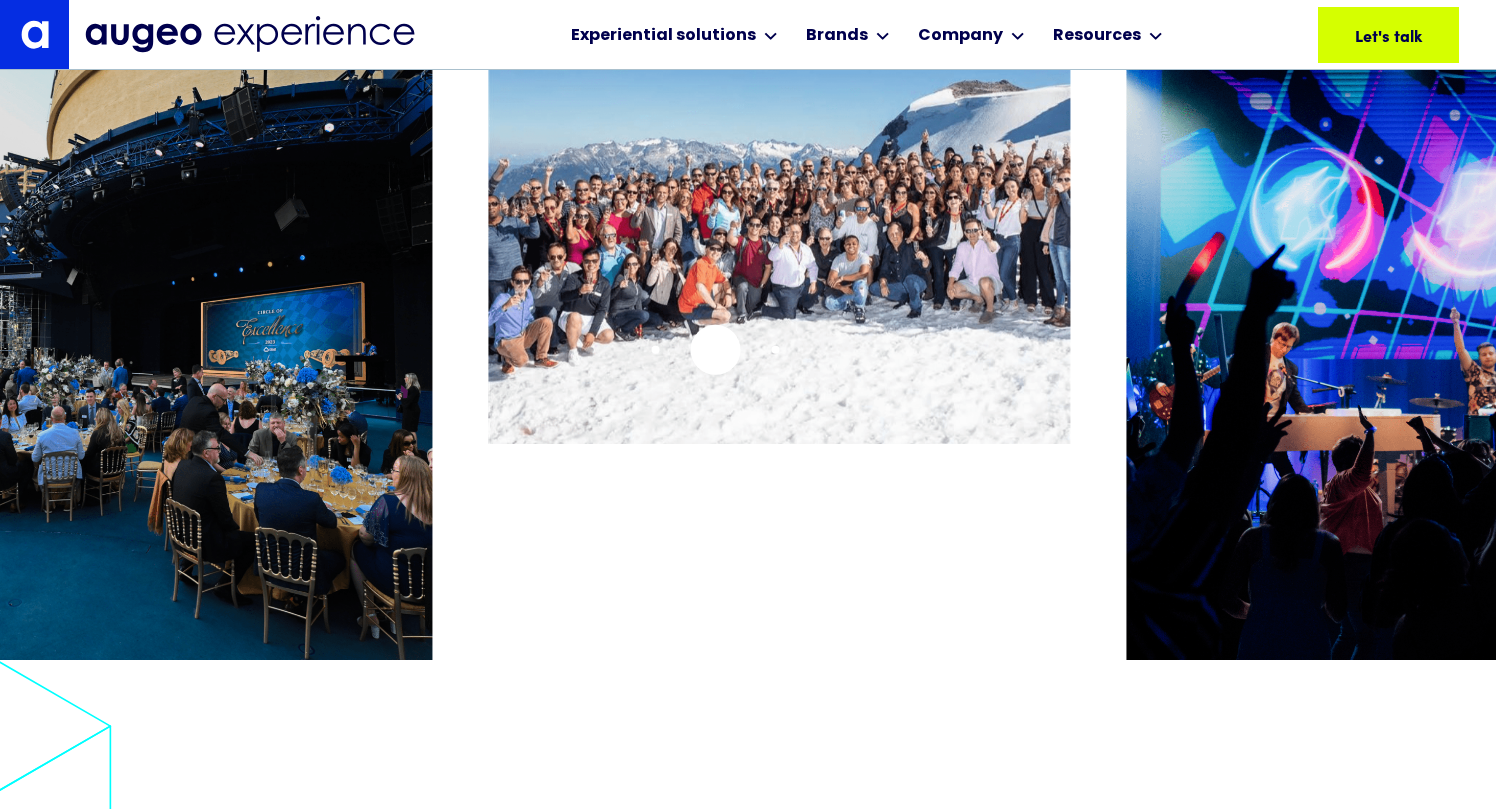 click at bounding box center [779, 212] 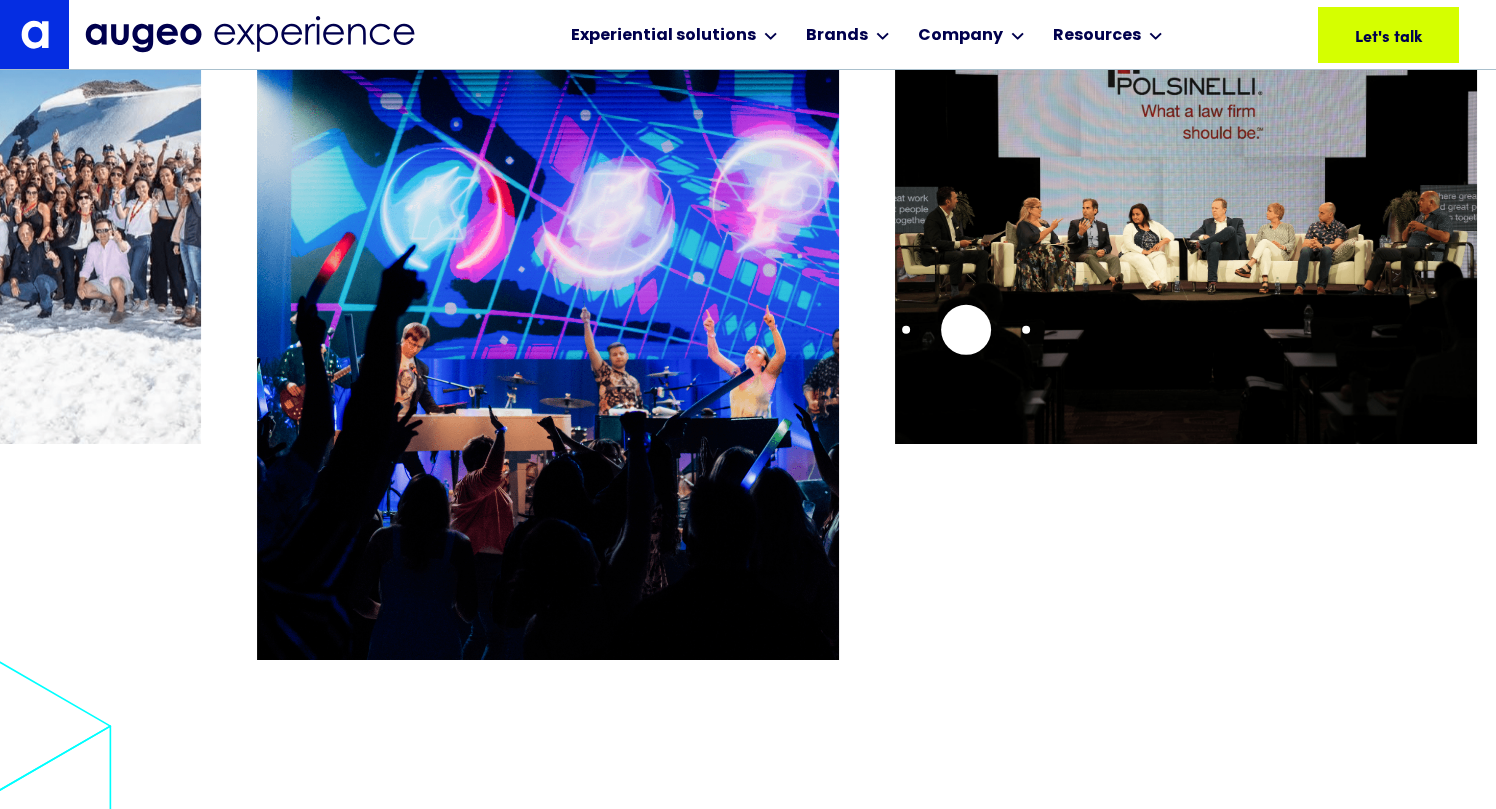 click at bounding box center (1186, 212) 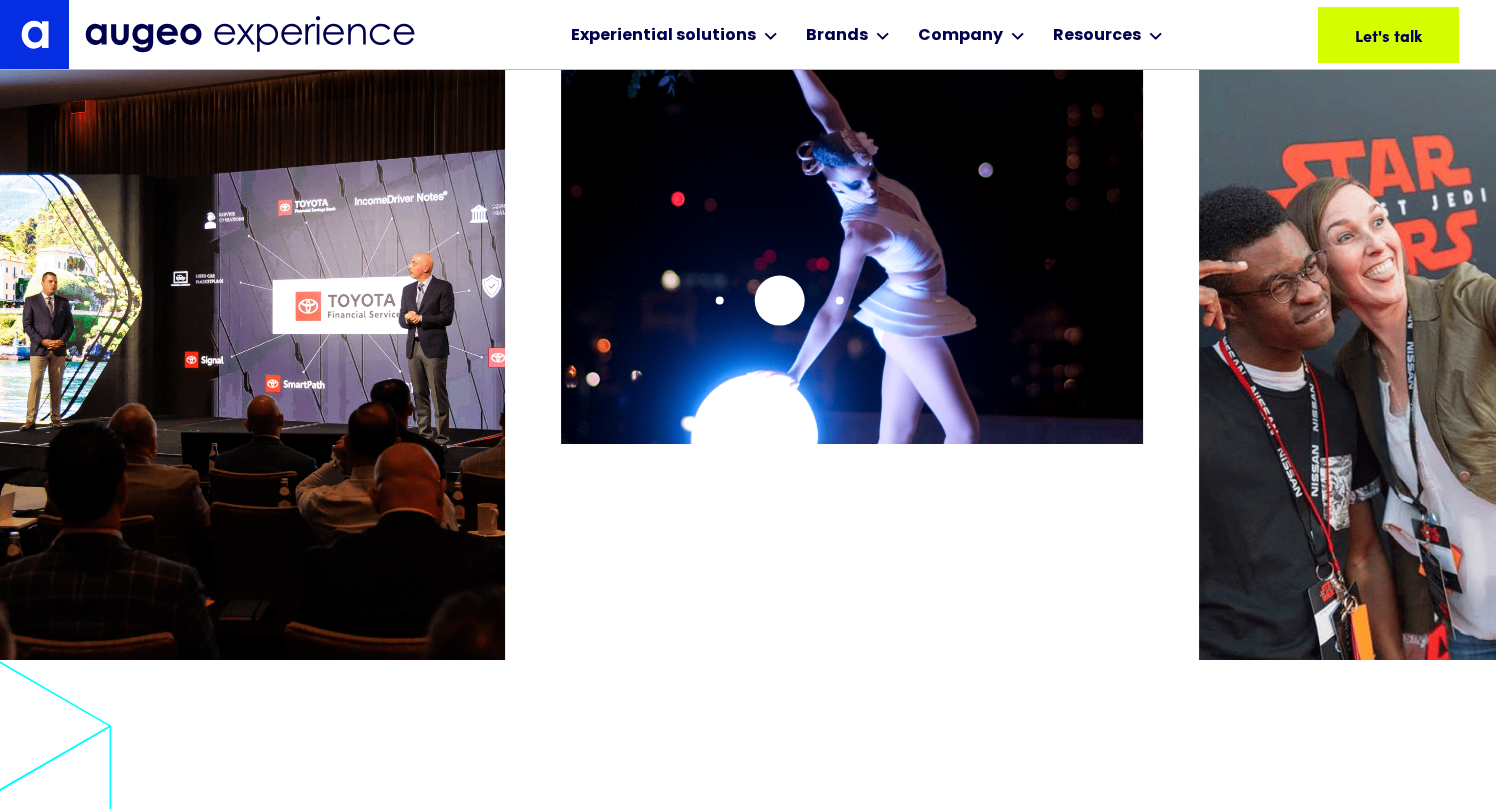 click at bounding box center [852, 212] 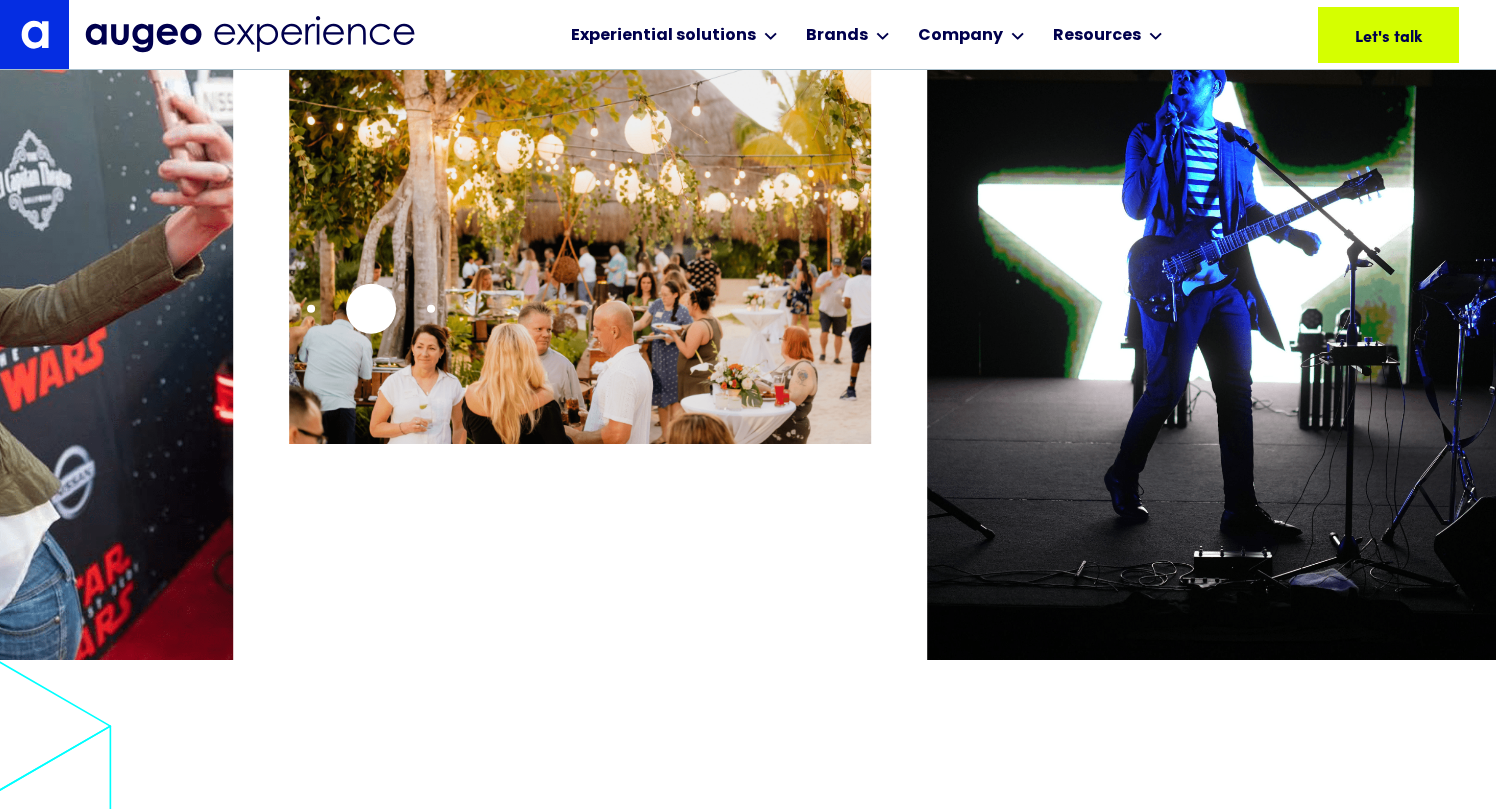 click at bounding box center [580, 212] 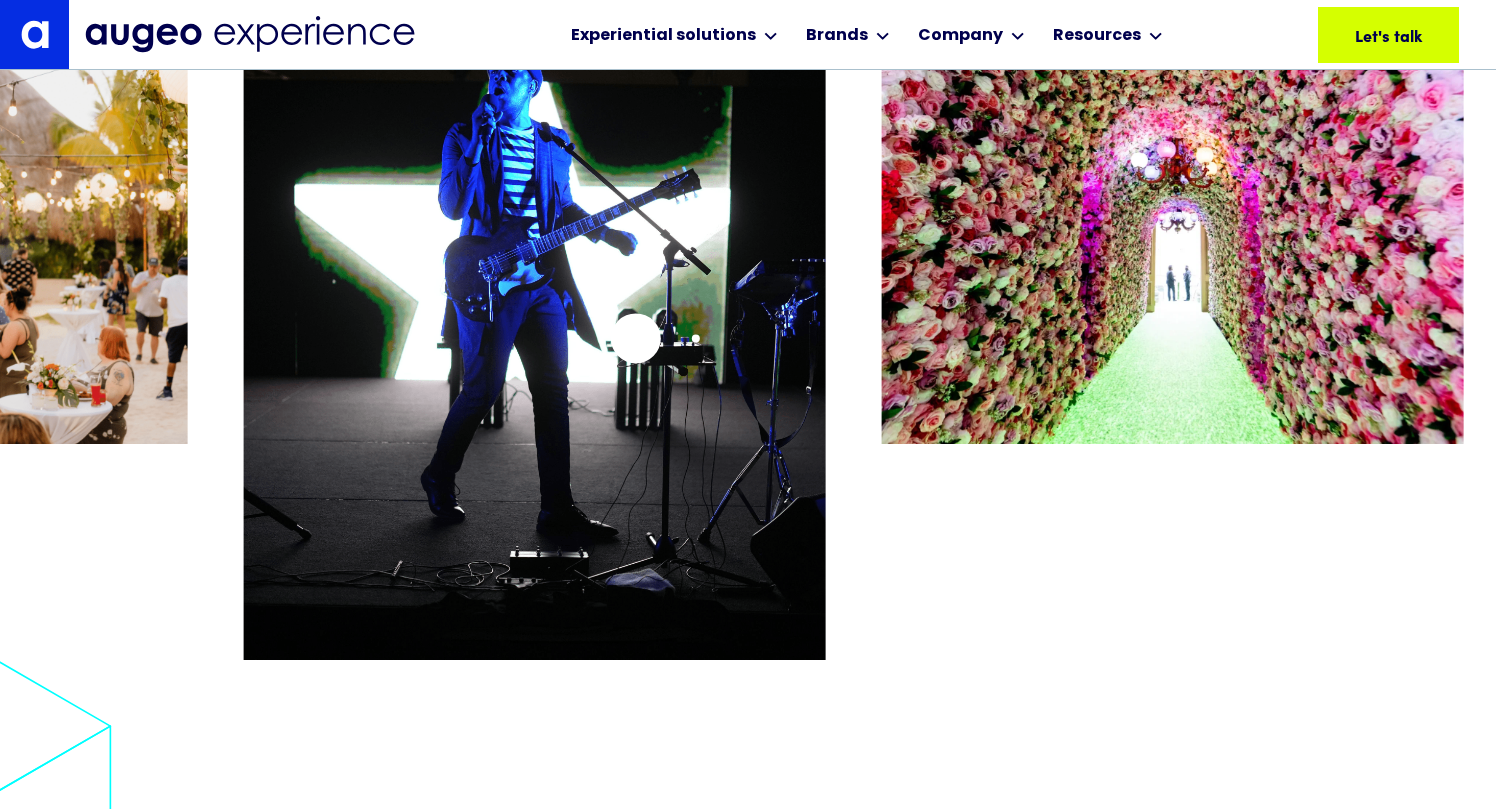 click at bounding box center [534, 338] 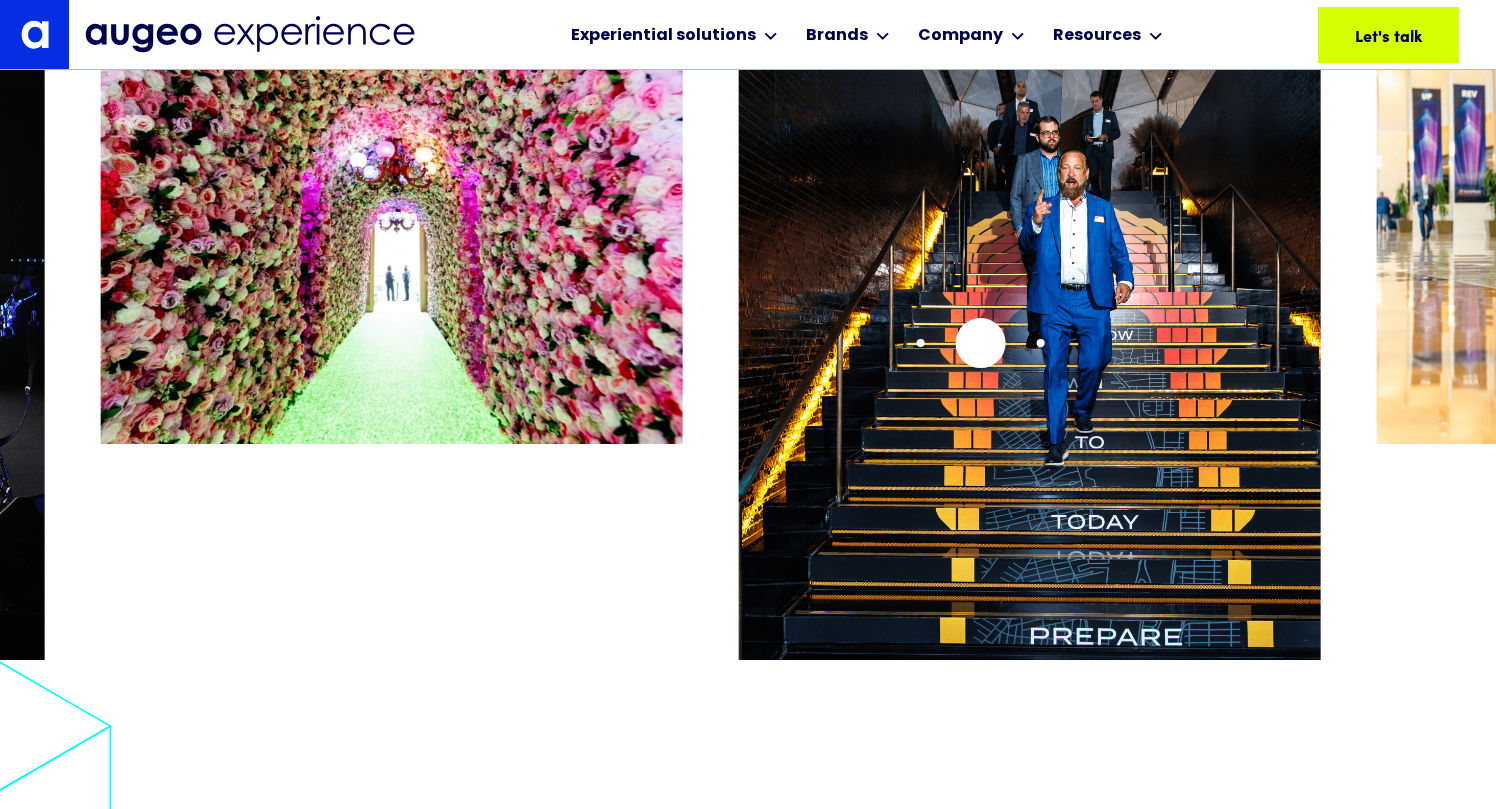 click at bounding box center (1030, 338) 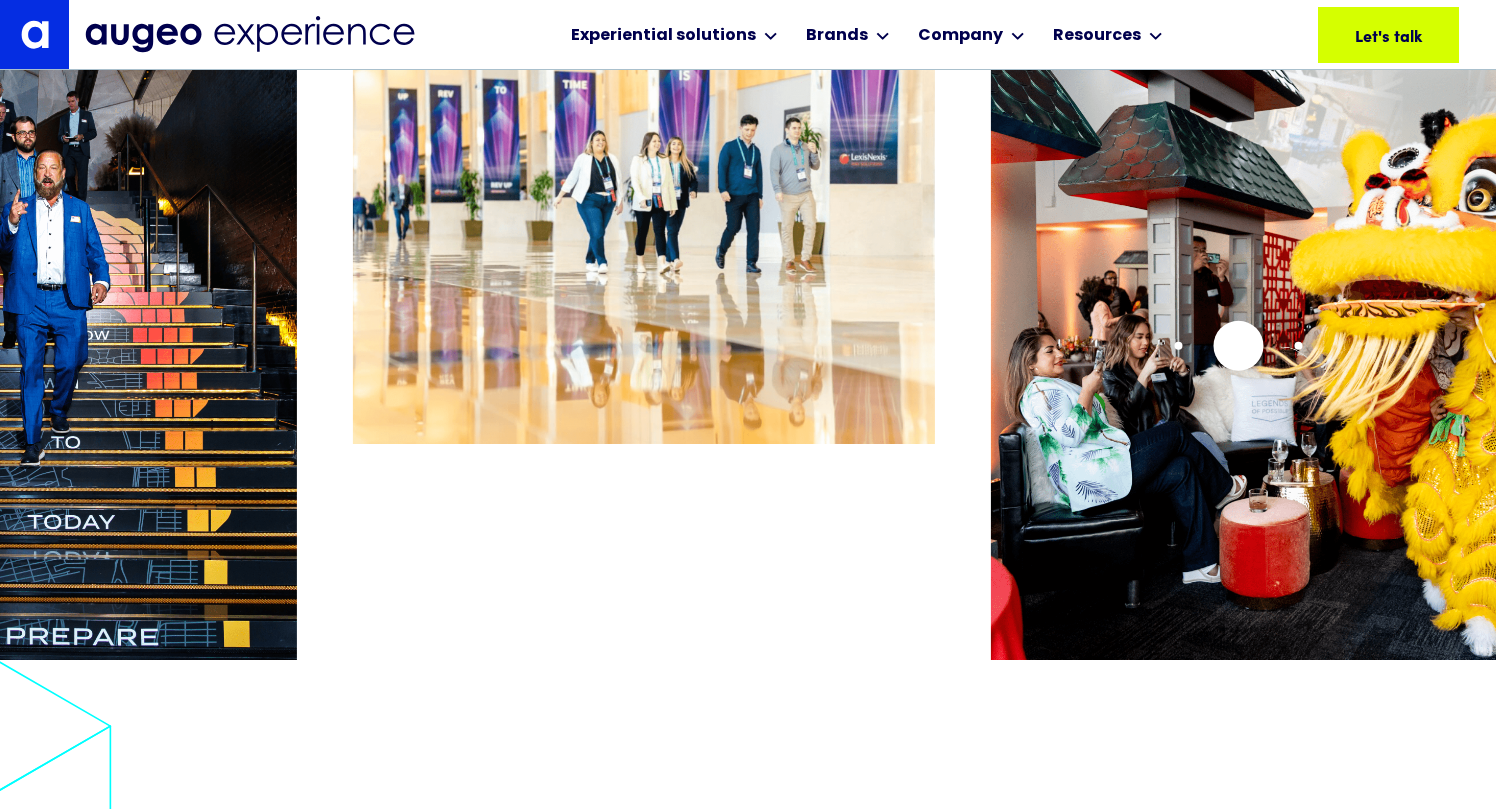 click at bounding box center [1282, 338] 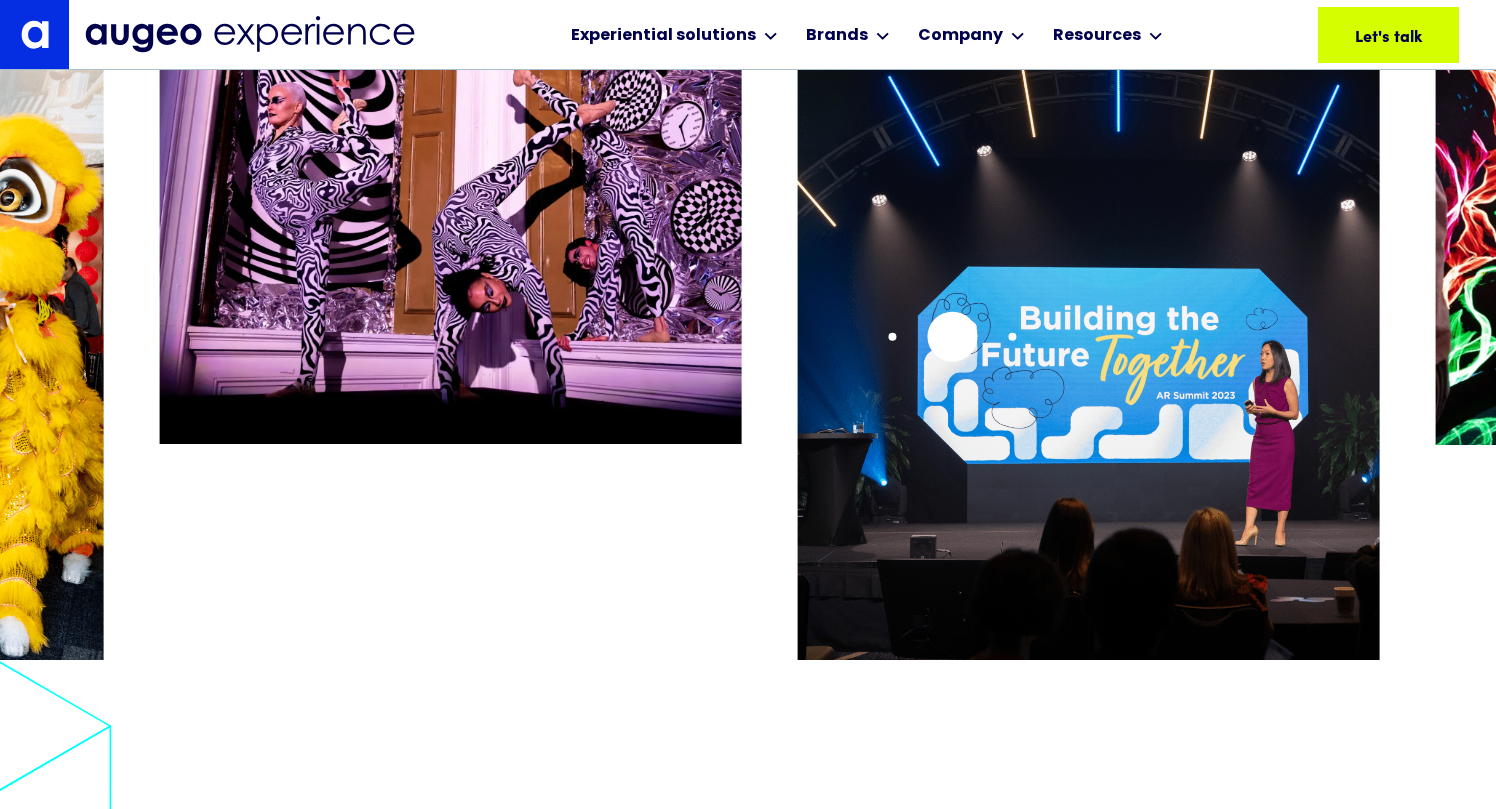 drag, startPoint x: 1383, startPoint y: 326, endPoint x: 819, endPoint y: 313, distance: 564.1498 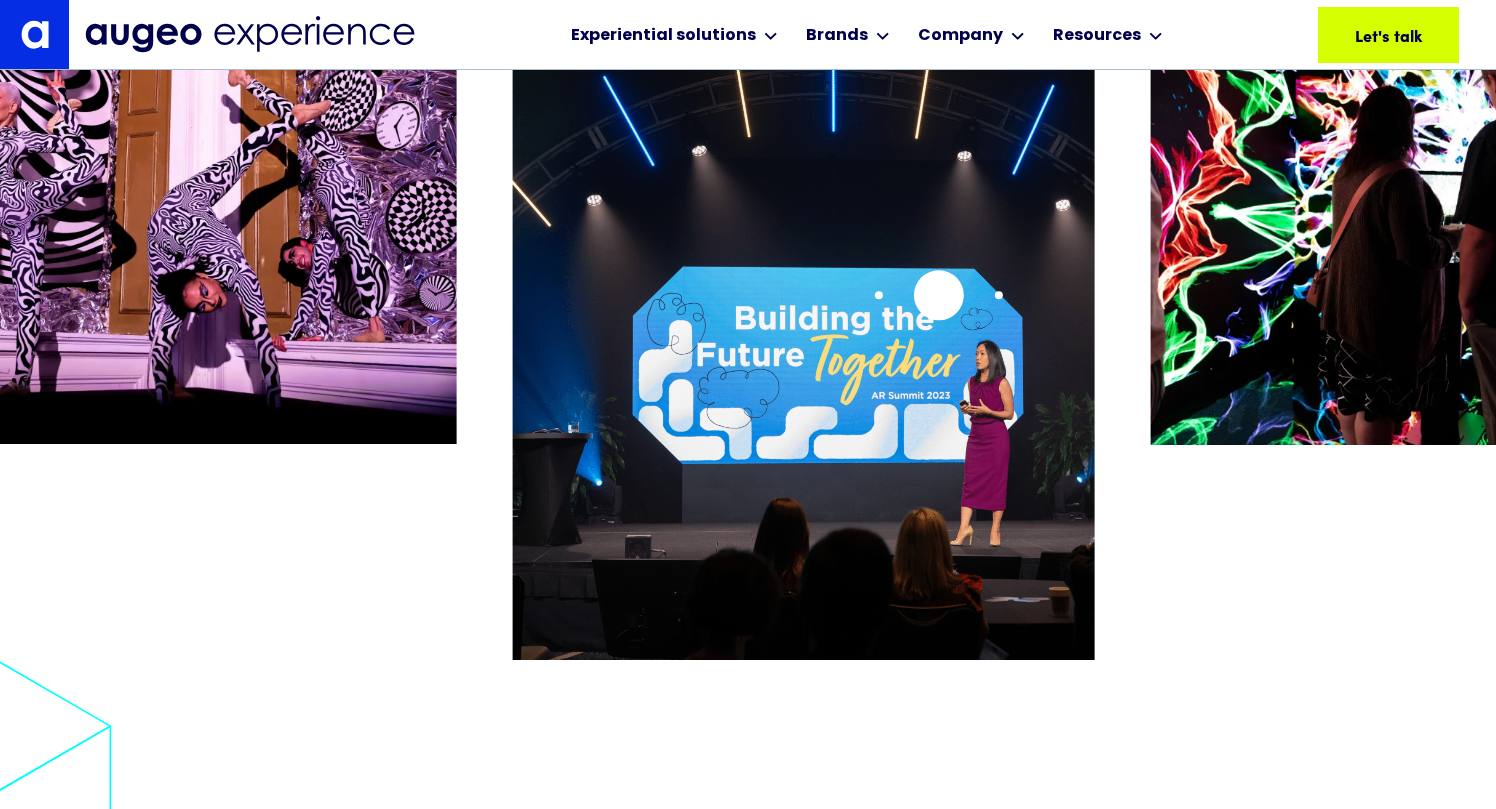 click at bounding box center [803, 338] 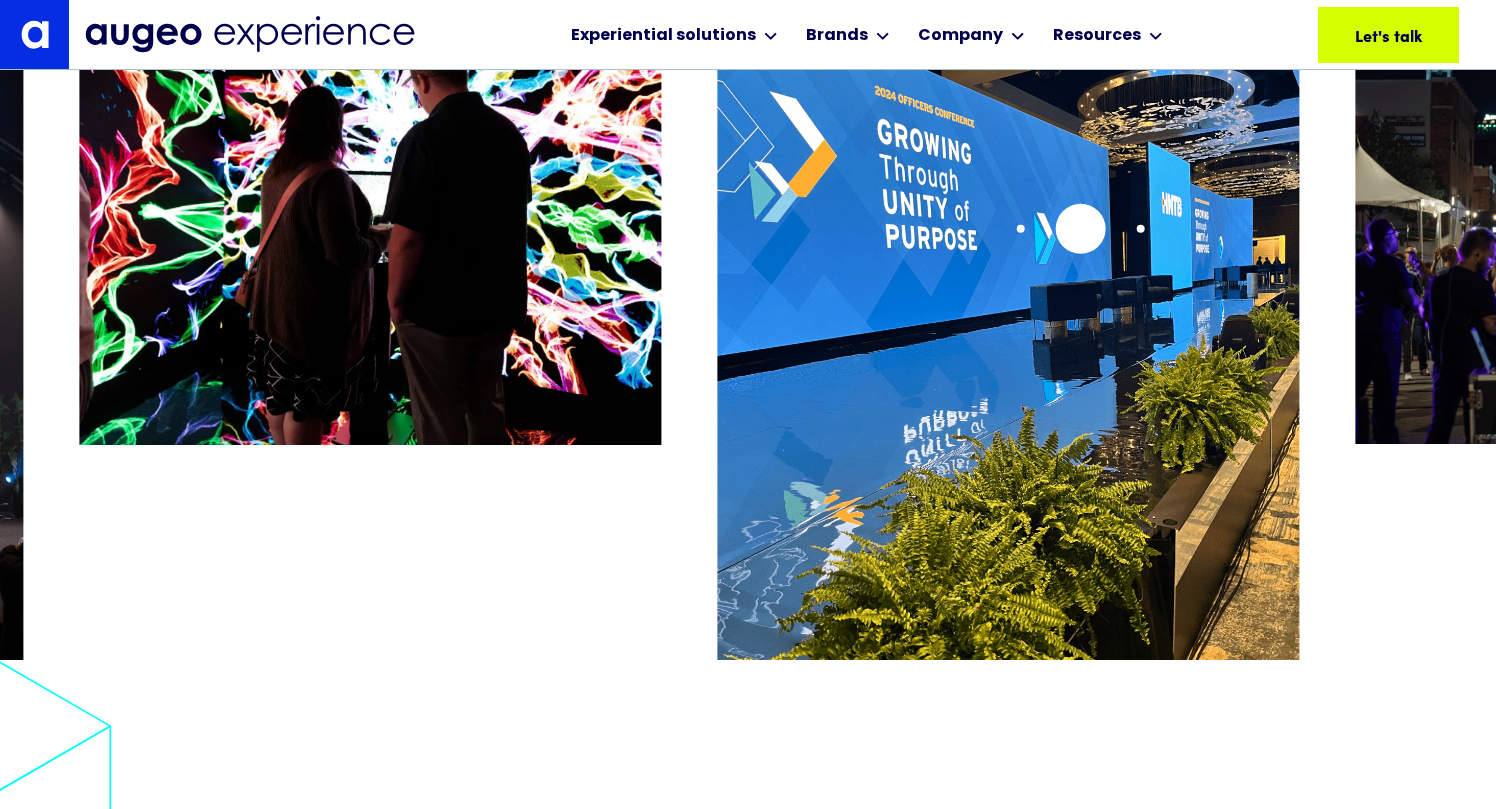 click at bounding box center [1008, 338] 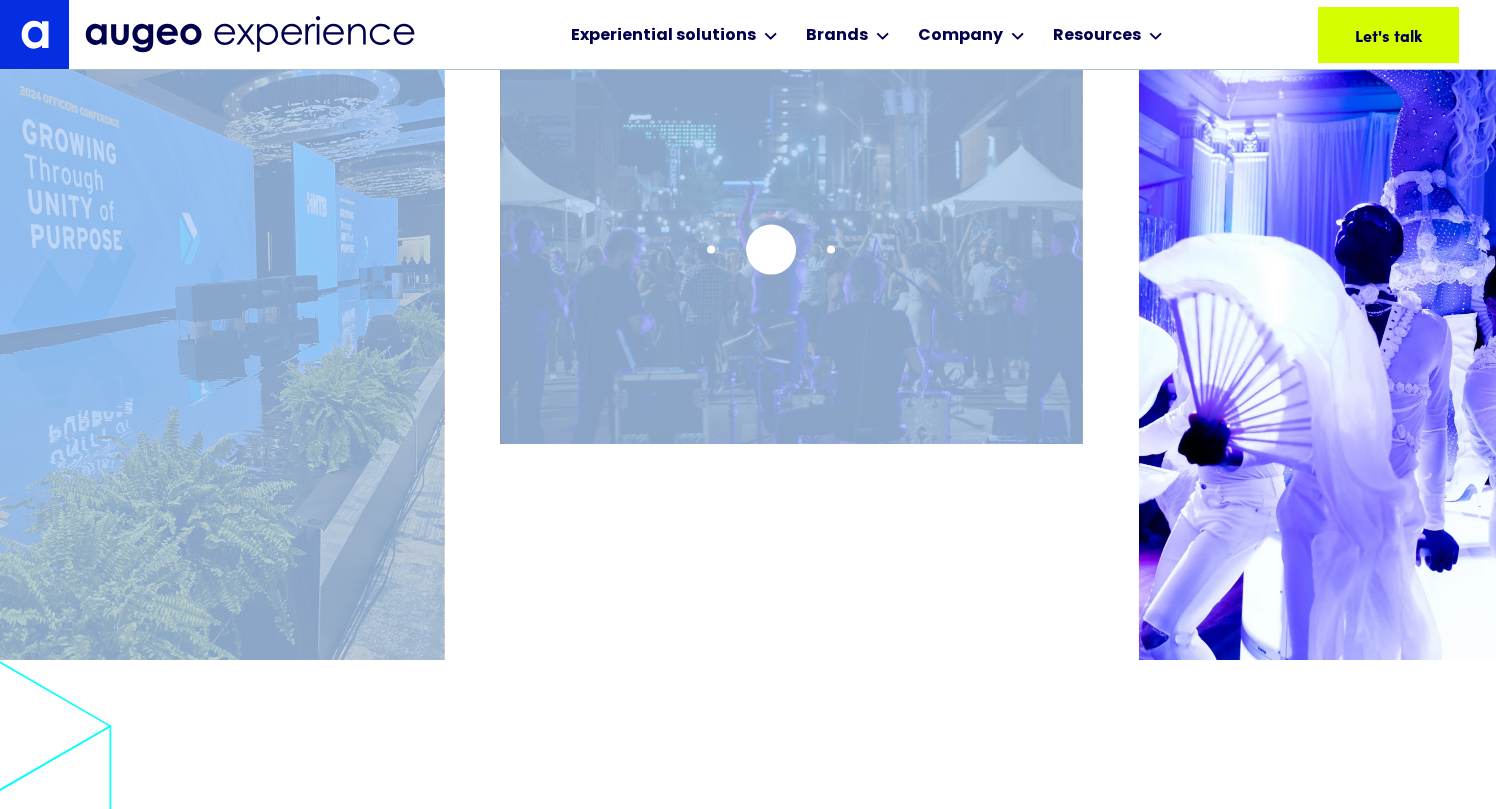 drag, startPoint x: 1109, startPoint y: 234, endPoint x: 523, endPoint y: 244, distance: 586.0853 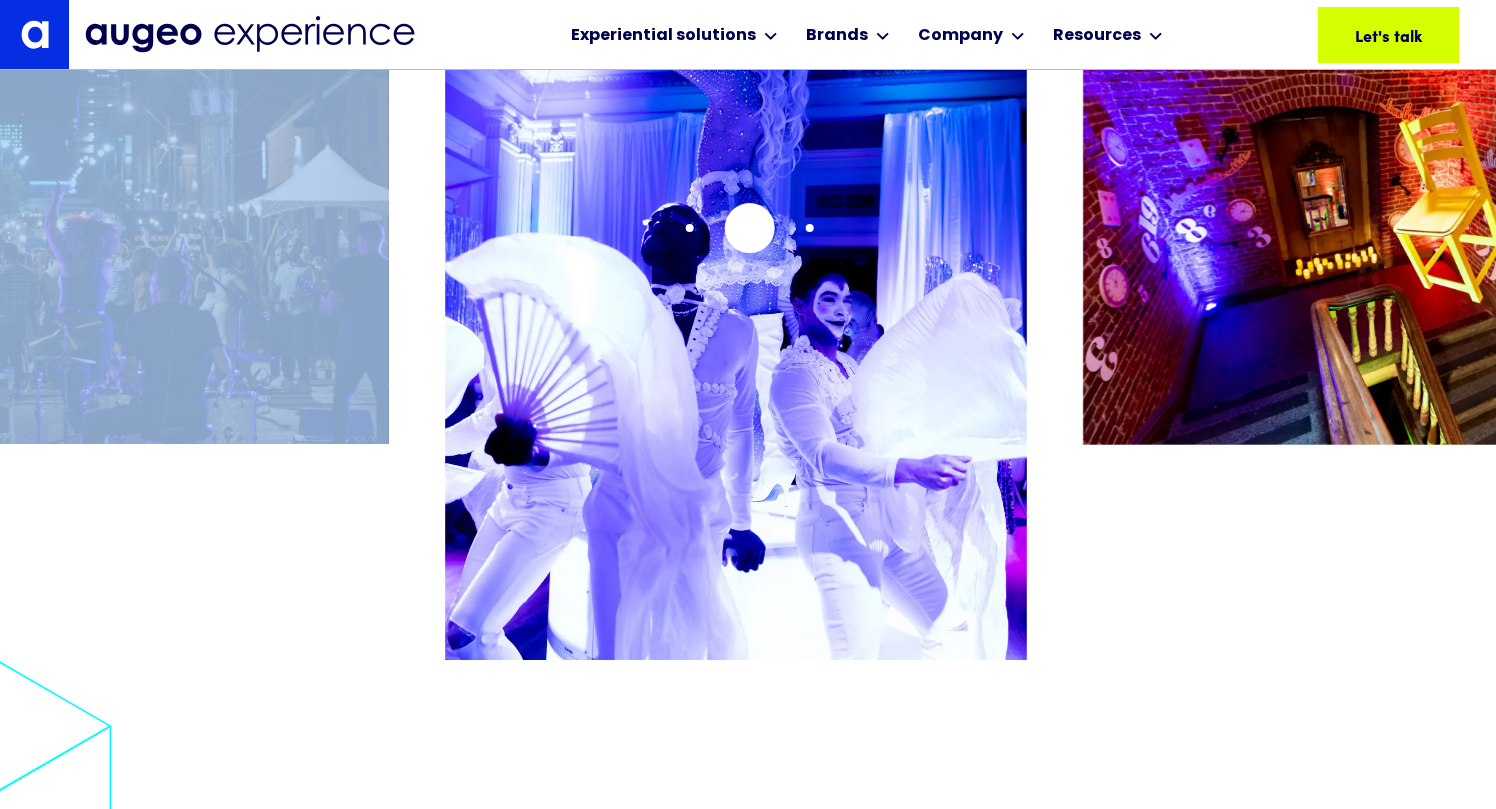 click at bounding box center [736, 338] 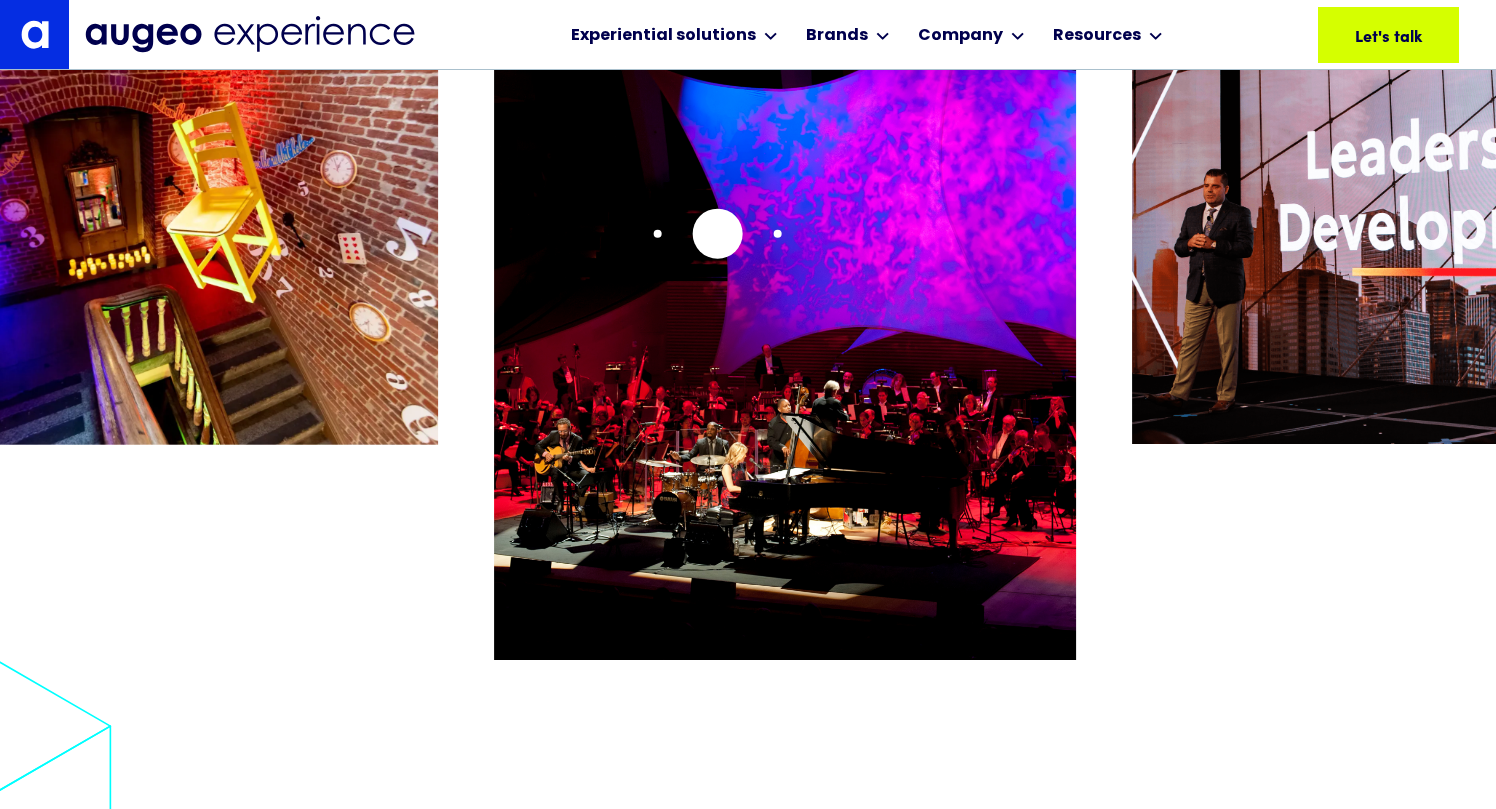 click at bounding box center (785, 338) 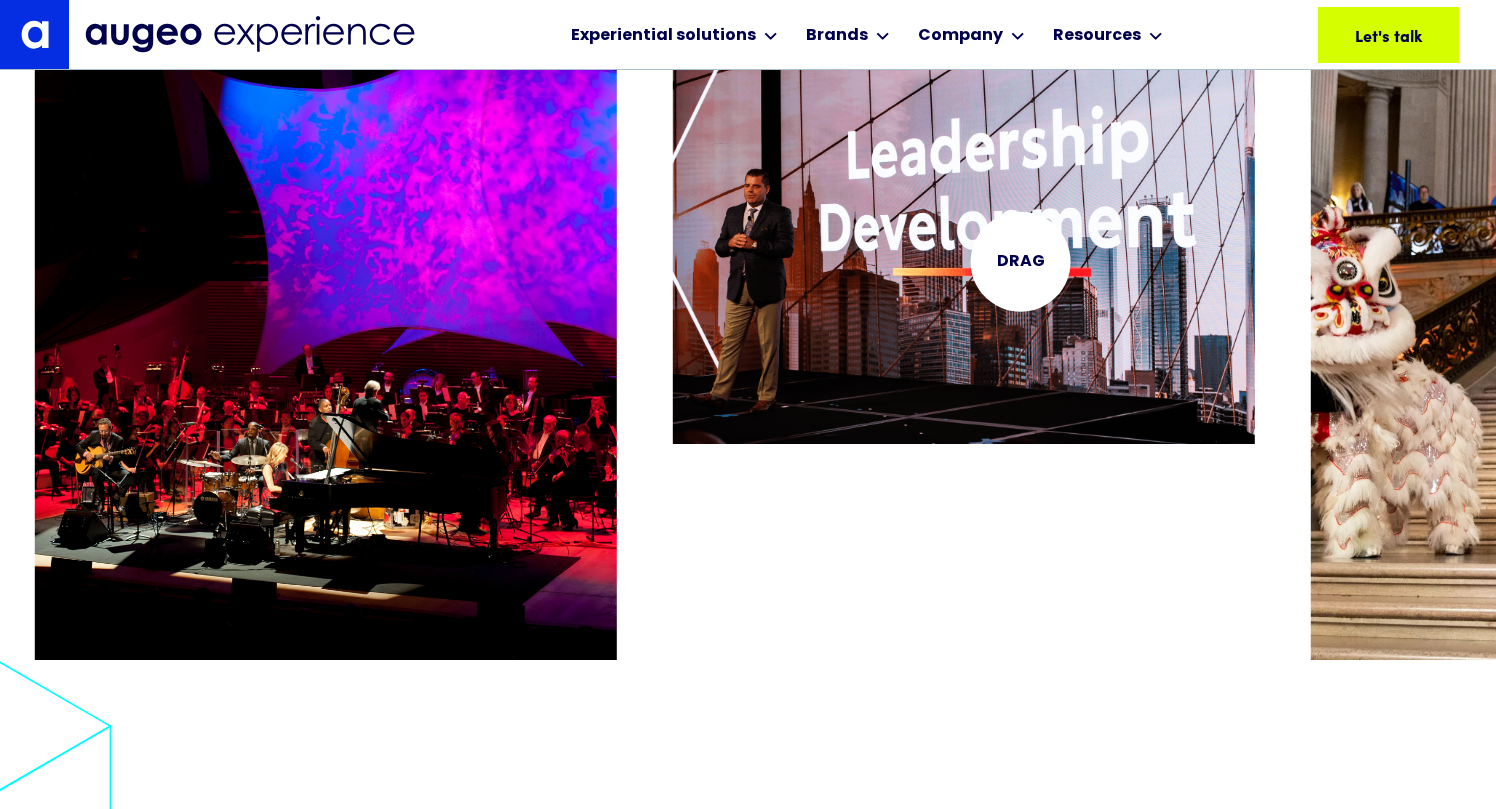 click at bounding box center [-12638, 280] 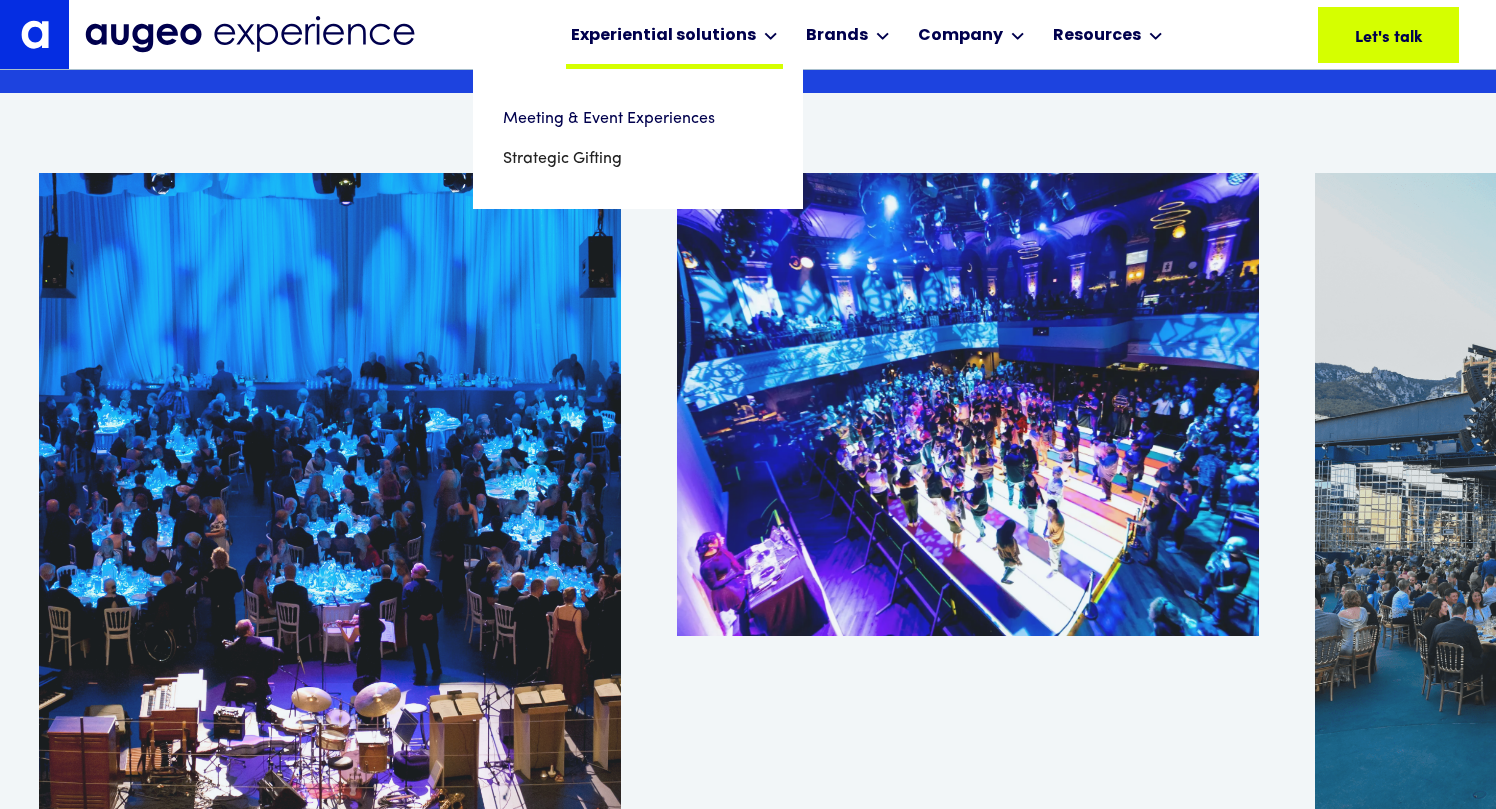 scroll, scrollTop: 10128, scrollLeft: 0, axis: vertical 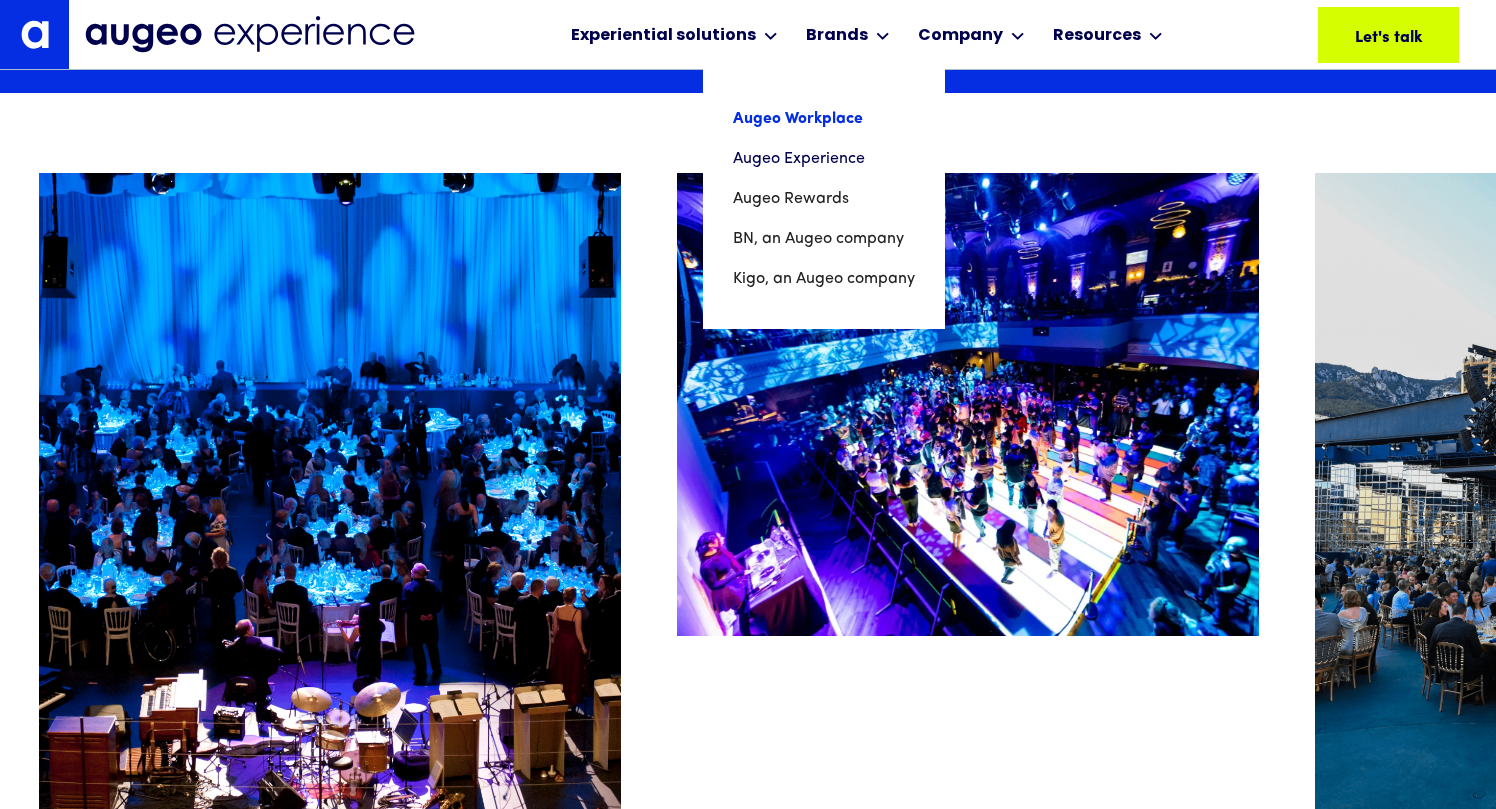 click on "Augeo Workplace" at bounding box center [824, 119] 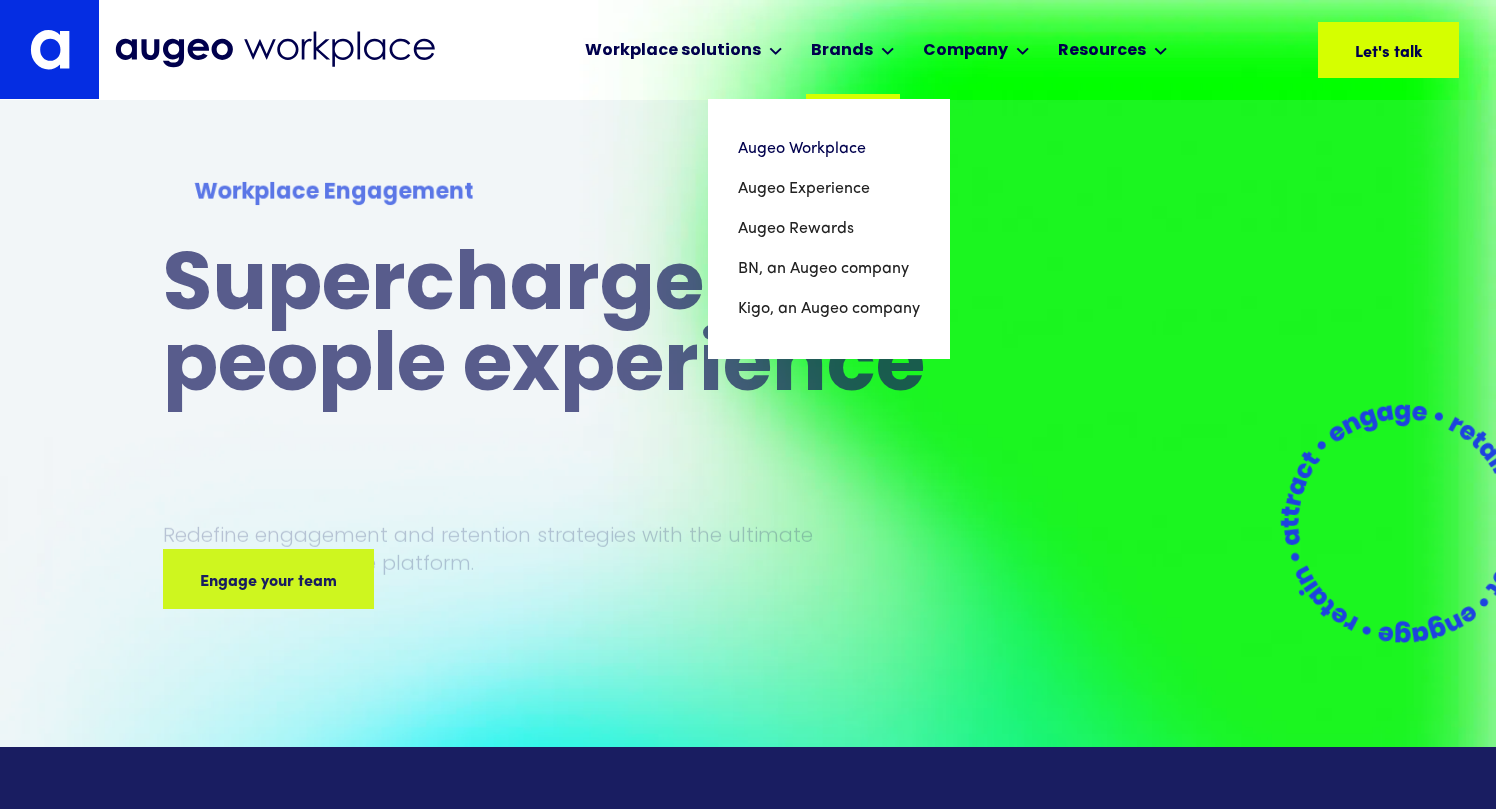 scroll, scrollTop: 0, scrollLeft: 0, axis: both 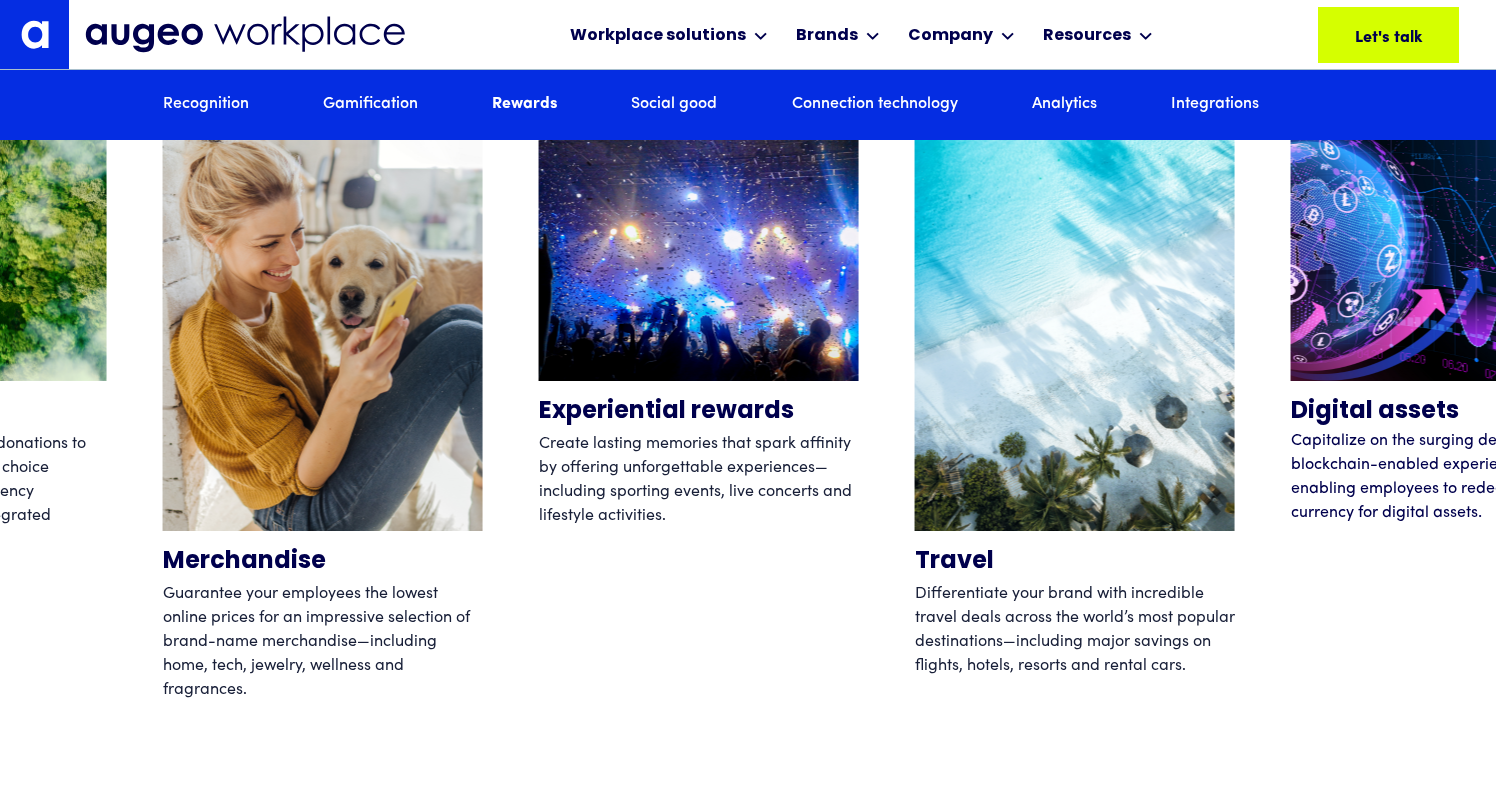 click on "Digital assets Capitalize on the surging demand for blockchain-enabled experiences by enabling employees to redeem their loyalty currency for digital assets." at bounding box center [1451, 406] 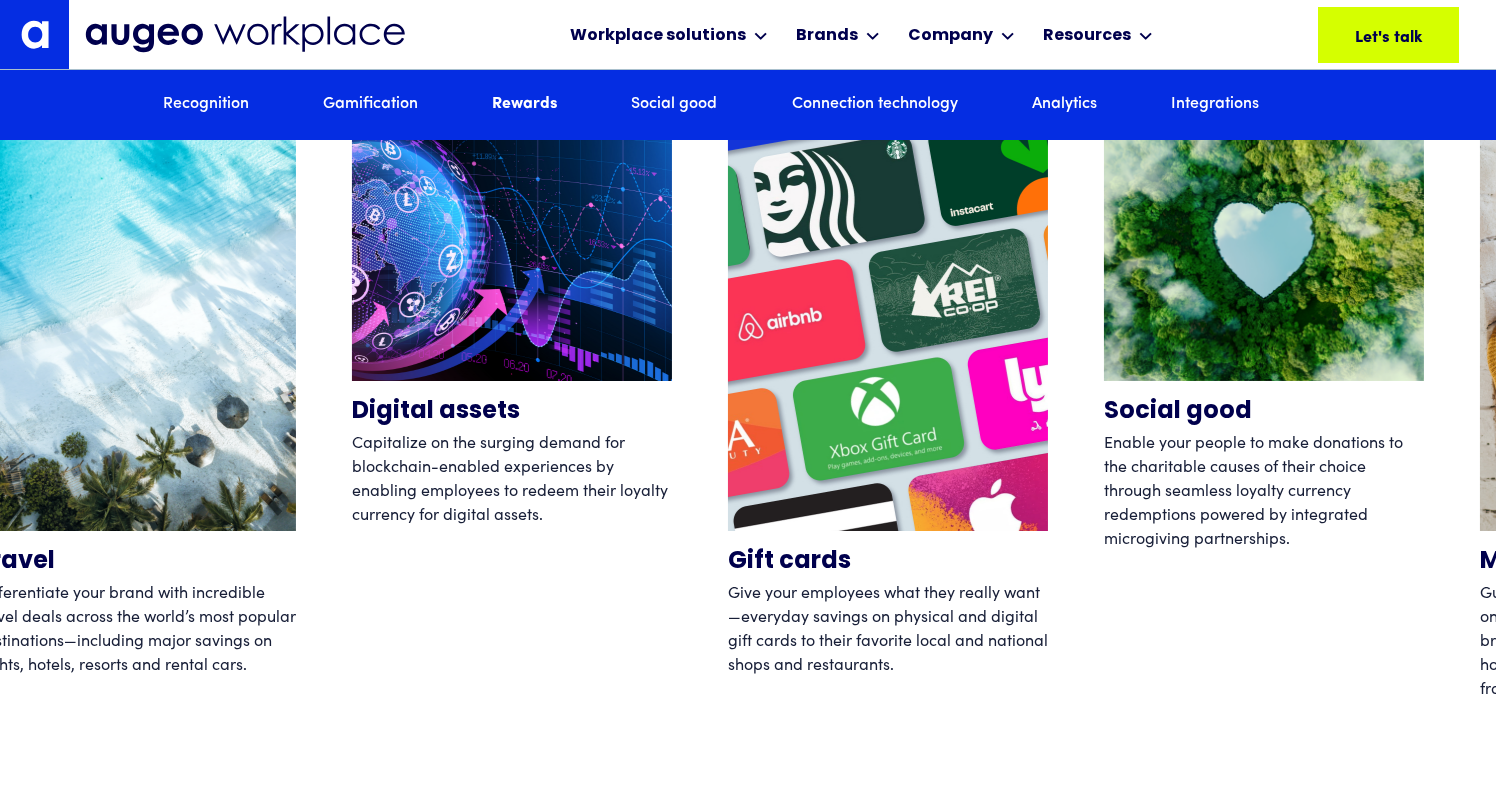 click on "Workplace solutions
Employee Recognition & Rewards Channel Loyalty Sales Incentives Brands
Augeo Workplace Augeo Experience Augeo Rewards BN, an Augeo company Kigo, an Augeo company Company
About Leadership Incubation Corporate Social Responsibility Diversity, Equity, Inclusion & Belonging Careers  We're Hiring Contact Resources
Blog Posts News Videos Case Studies Guides Let's talk Let's talk Let's talk Let's talk Let's talk Workplace solutions Workplace solutions Employee Recognition & Rewards Channel Loyalty Sales Incentives Brands Brands Augeo Workplace Augeo Experience Augeo Rewards BN, an Augeo company Kigo, an Augeo company Company Company About Leadership Incubation CSR DEIB Careers Contact Resources Resources Blog Posts News Videos Case Studies Guides Copyright © 2025 Augeo Privacy Policy Terms of Use 651.917.9143 info@auegeomarketing.com
Let's talk Let's talk Let's talk Let's talk Let's talk
Let's talk Let's talk Let's talk Let's talk Let's talk
By clicking  Reject" at bounding box center [748, -5884] 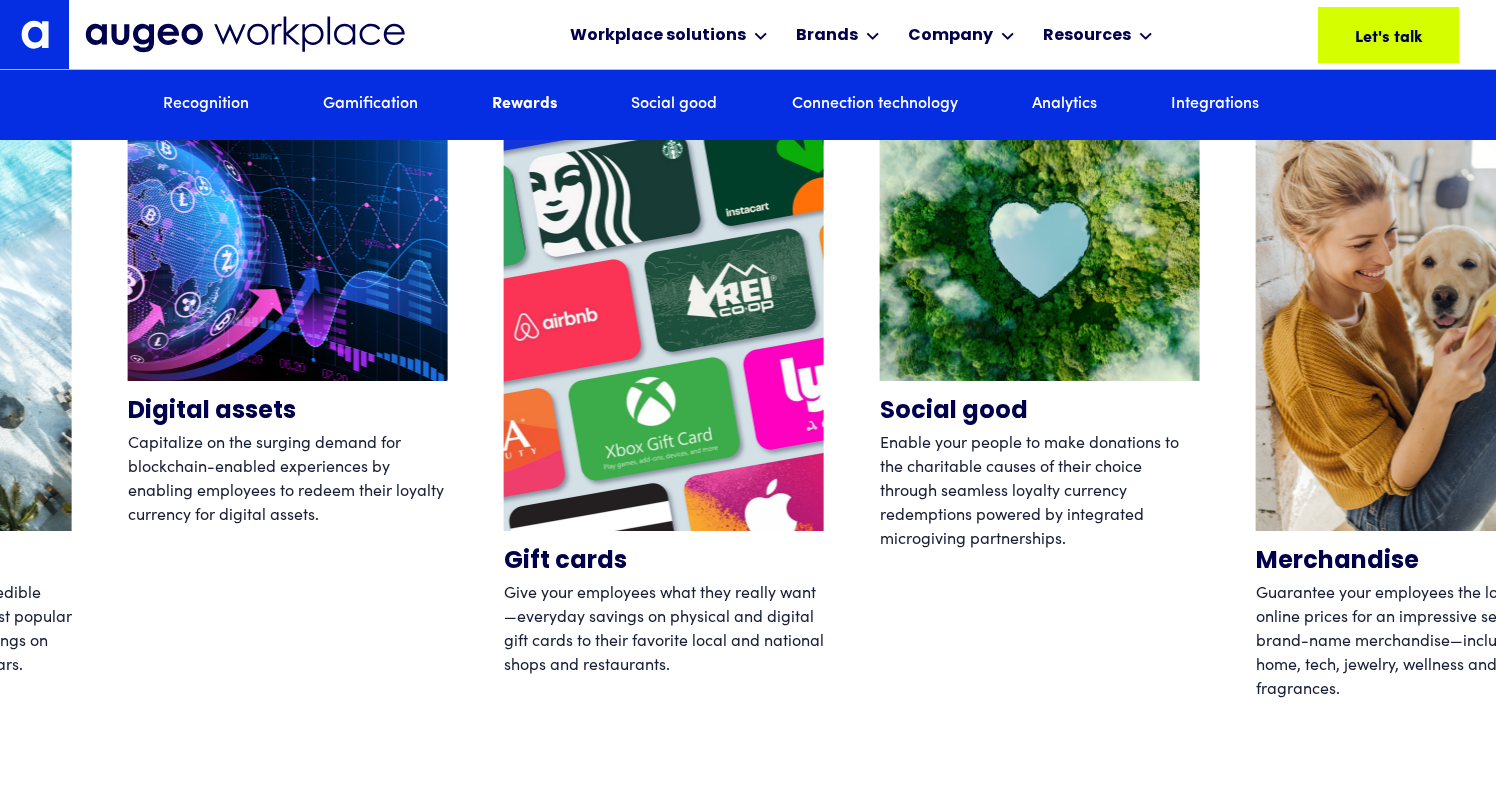 click on "Brands they'll love. Experiences that inspire. Brands they'll love. Experiences that inspire.
DRAG Social good Enable your people to make donations to the charitable causes of their choice through seamless loyalty currency redemptions powered by integrated microgiving partnerships. Merchandise Guarantee your employees the lowest online prices for an impressive selection of brand-name merchandise—including home, tech, jewelry, wellness and fragrances. Experiential rewards Create lasting memories that spark affinity by offering unforgettable experiences—including sporting events, live concerts and lifestyle activities. Travel Differentiate your brand with incredible travel deals across the world’s most popular destinations—including major savings on flights, hotels, resorts and rental cars. Digital assets Capitalize on the surging demand for blockchain-enabled experiences by enabling employees to redeem their loyalty currency for digital assets. Gift cards Social good Merchandise Travel Gift cards" at bounding box center (748, 278) 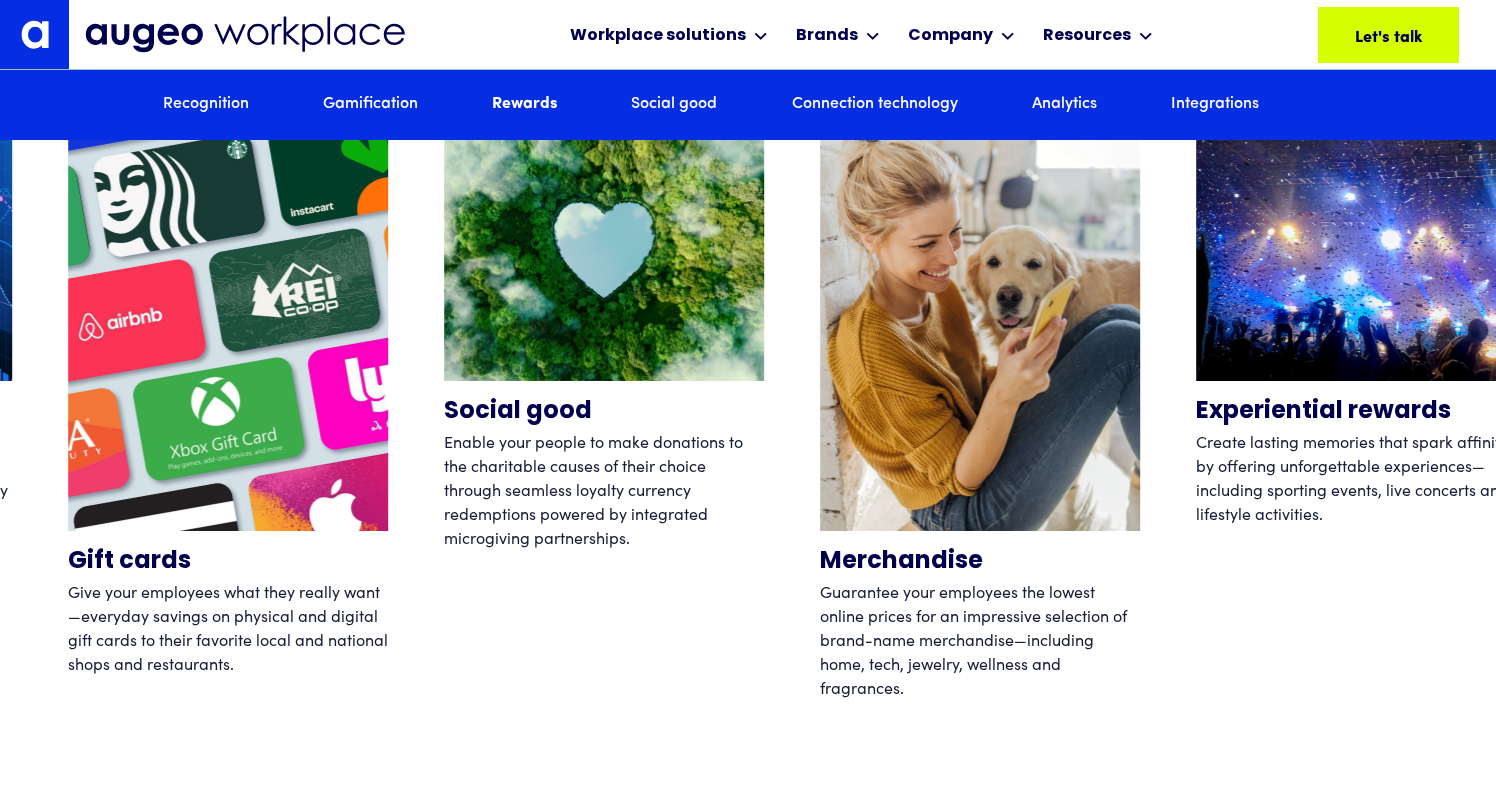 click on "Social good Enable your people to make donations to the charitable causes of their choice through seamless loyalty currency redemptions powered by integrated microgiving partnerships." at bounding box center (604, 406) 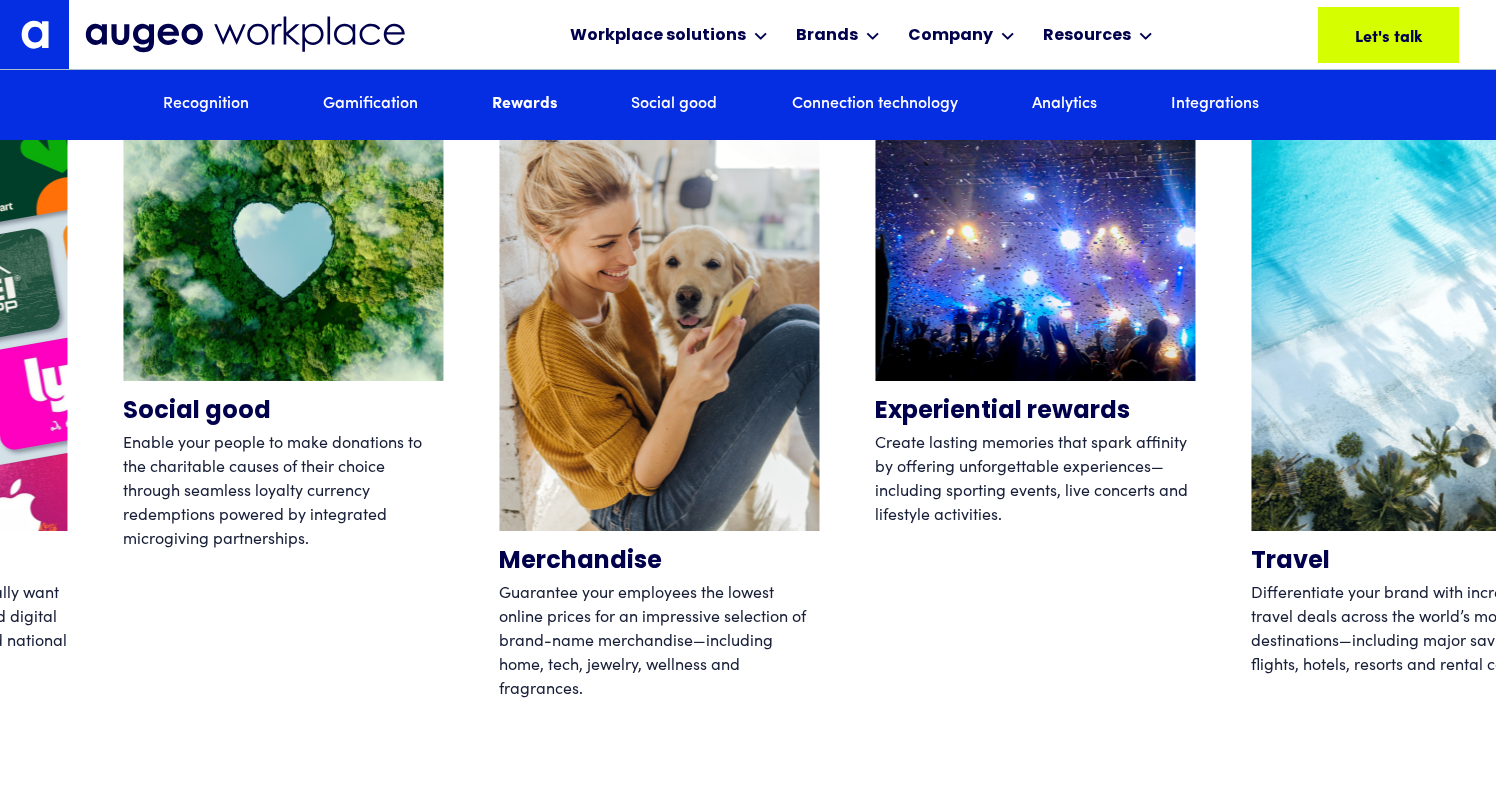 click on "Social good Enable your people to make donations to the charitable causes of their choice through seamless loyalty currency redemptions powered by integrated microgiving partnerships." at bounding box center [283, 406] 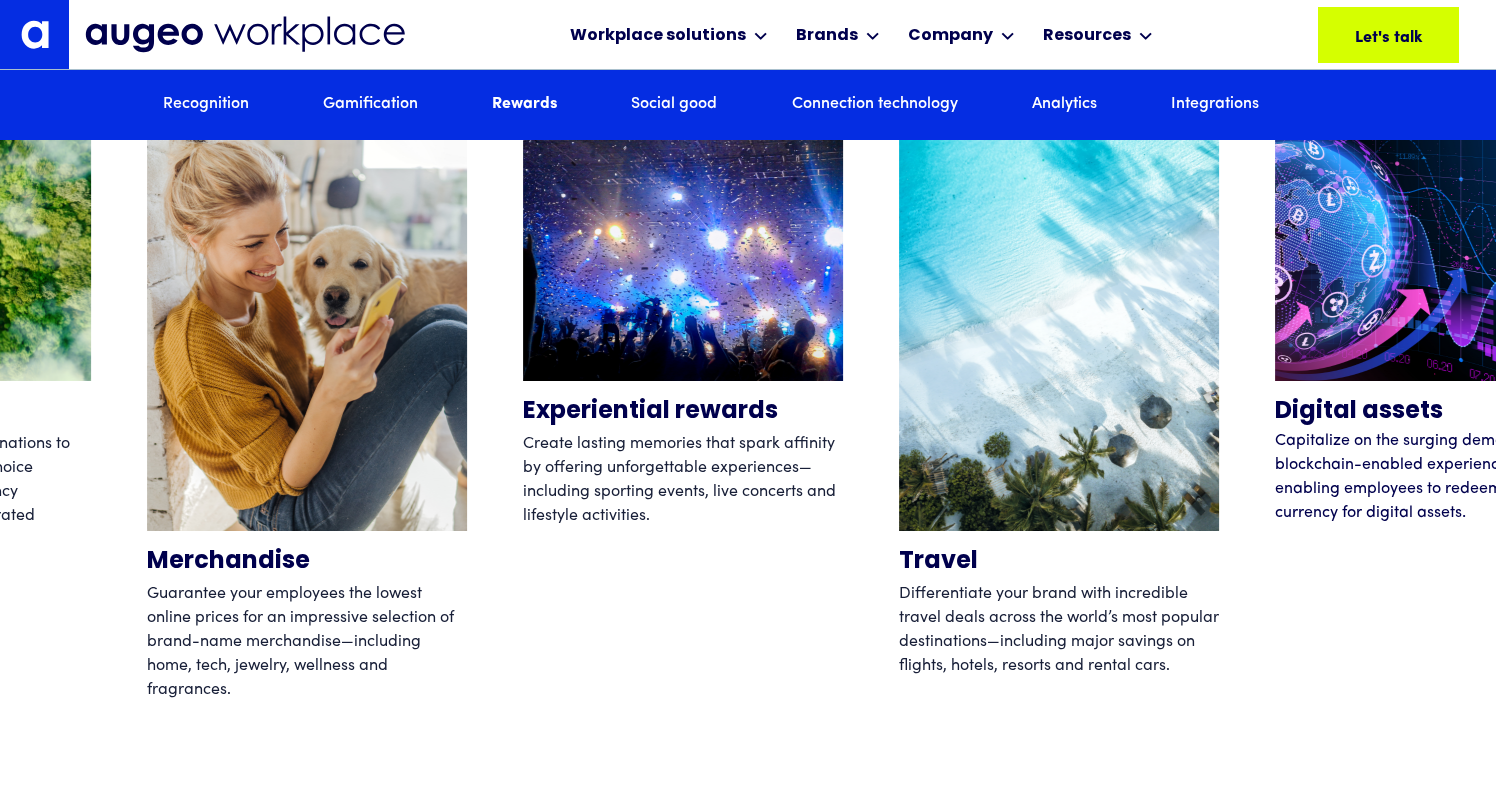 click on "Experiential rewards Create lasting memories that spark affinity by offering unforgettable experiences—including sporting events, live concerts and lifestyle activities." at bounding box center (683, 406) 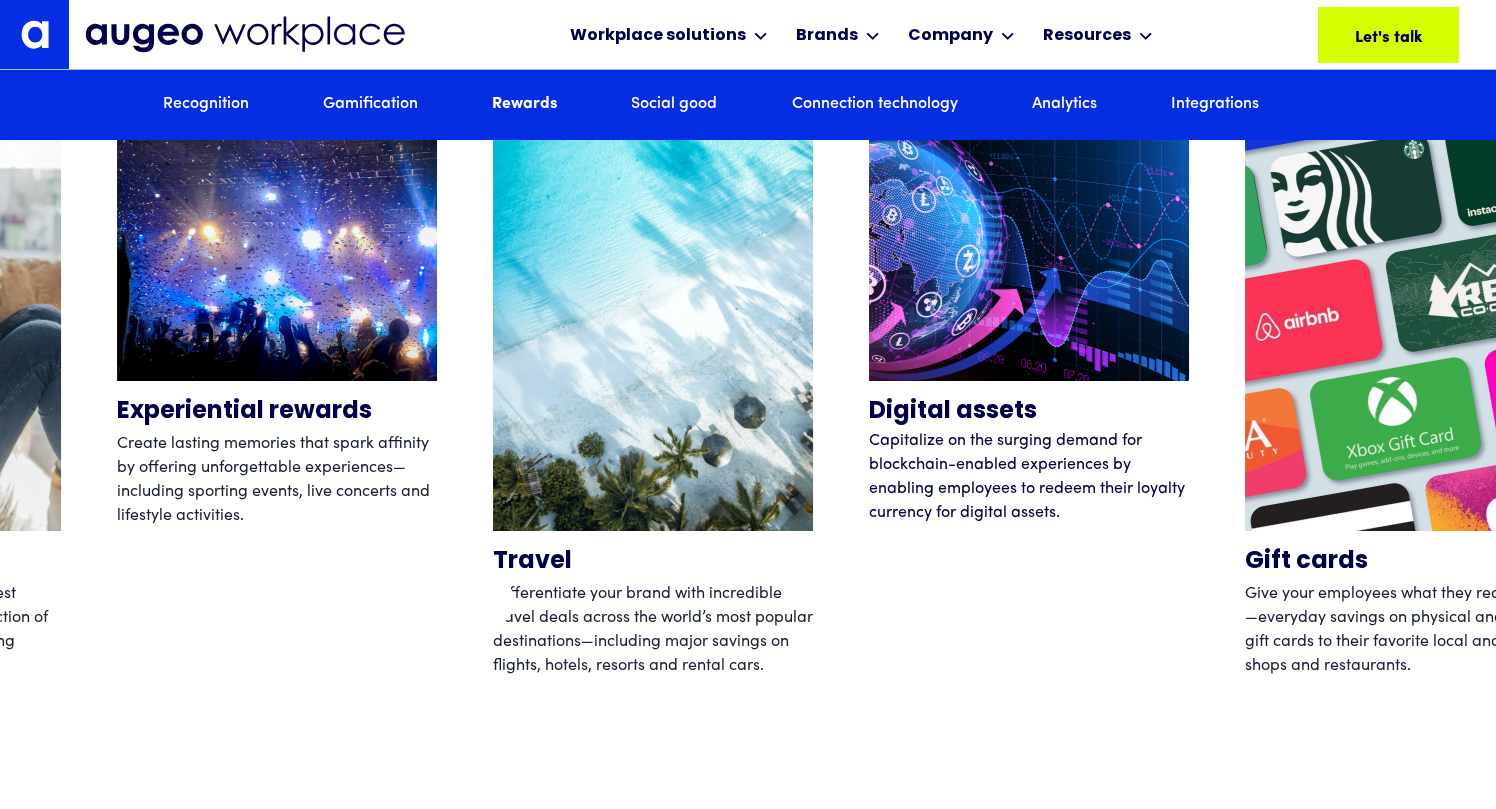 click on "Travel Differentiate your brand with incredible travel deals across the world’s most popular destinations—including major savings on flights, hotels, resorts and rental cars. Digital assets Capitalize on the surging demand for blockchain-enabled experiences by enabling employees to redeem their loyalty currency for digital assets. Gift cards Give your employees what they really want—everyday savings on physical and digital gift cards to their favorite local and national shops and restaurants. Social good Enable your people to make donations to the charitable causes of their choice through seamless loyalty currency redemptions powered by integrated microgiving partnerships. Merchandise Guarantee your employees the lowest online prices for an impressive selection of brand-name merchandise—including home, tech, jewelry, wellness and fragrances. Experiential rewards Travel Digital assets Gift cards Social good Merchandise Experiential rewards" at bounding box center (748, 406) 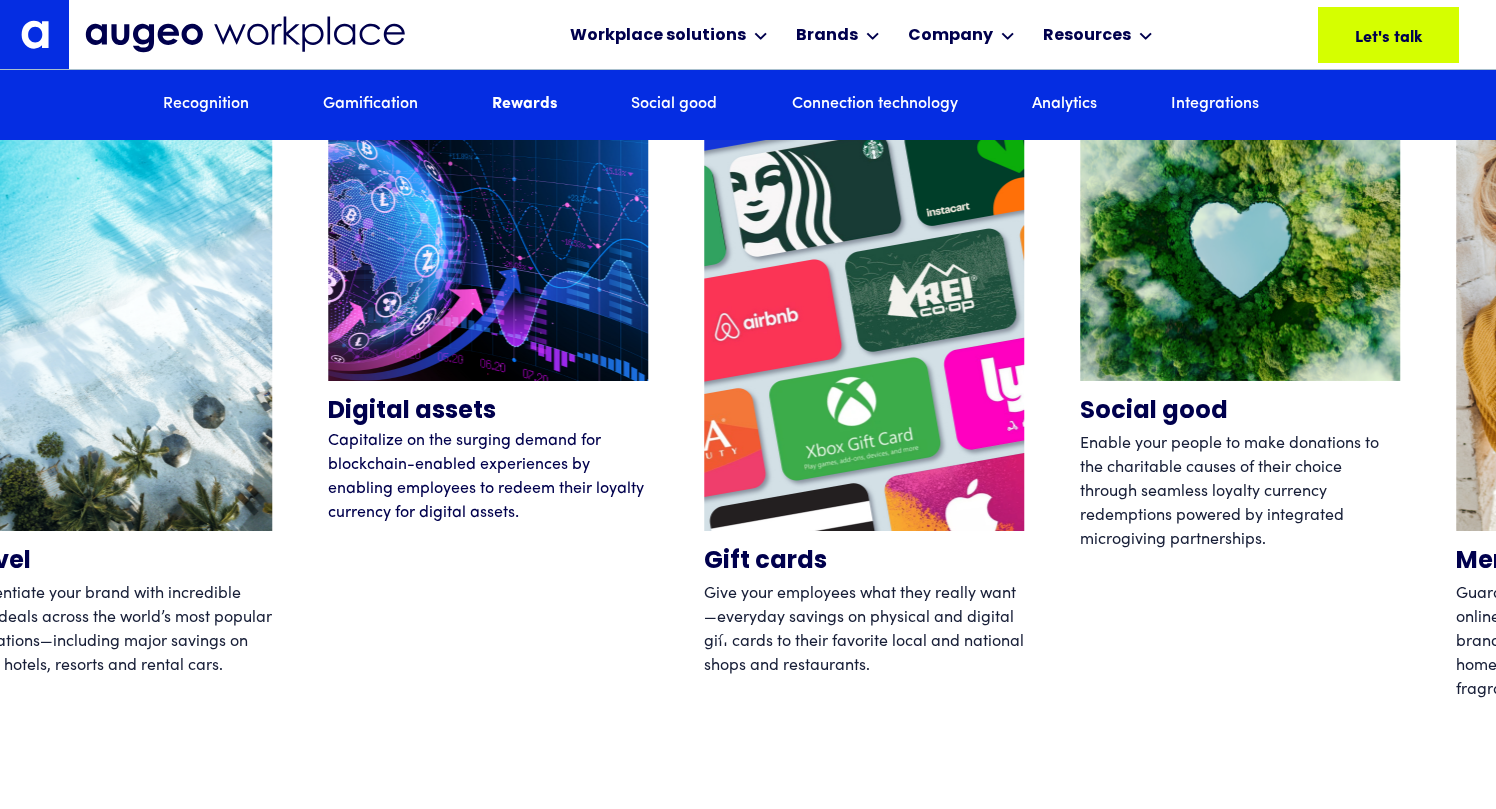 click on "Digital assets Capitalize on the surging demand for blockchain-enabled experiences by enabling employees to redeem their loyalty currency for digital assets. Gift cards Give your employees what they really want—everyday savings on physical and digital gift cards to their favorite local and national shops and restaurants. Social good Enable your people to make donations to the charitable causes of their choice through seamless loyalty currency redemptions powered by integrated microgiving partnerships. Merchandise Guarantee your employees the lowest online prices for an impressive selection of brand-name merchandise—including home, tech, jewelry, wellness and fragrances. Experiential rewards Create lasting memories that spark affinity by offering unforgettable experiences—including sporting events, live concerts and lifestyle activities. Travel Digital assets Capitalize on the surging demand for blockchain-enabled experiences by enabling employees to redeem their loyalty currency for digital assets." at bounding box center (748, 406) 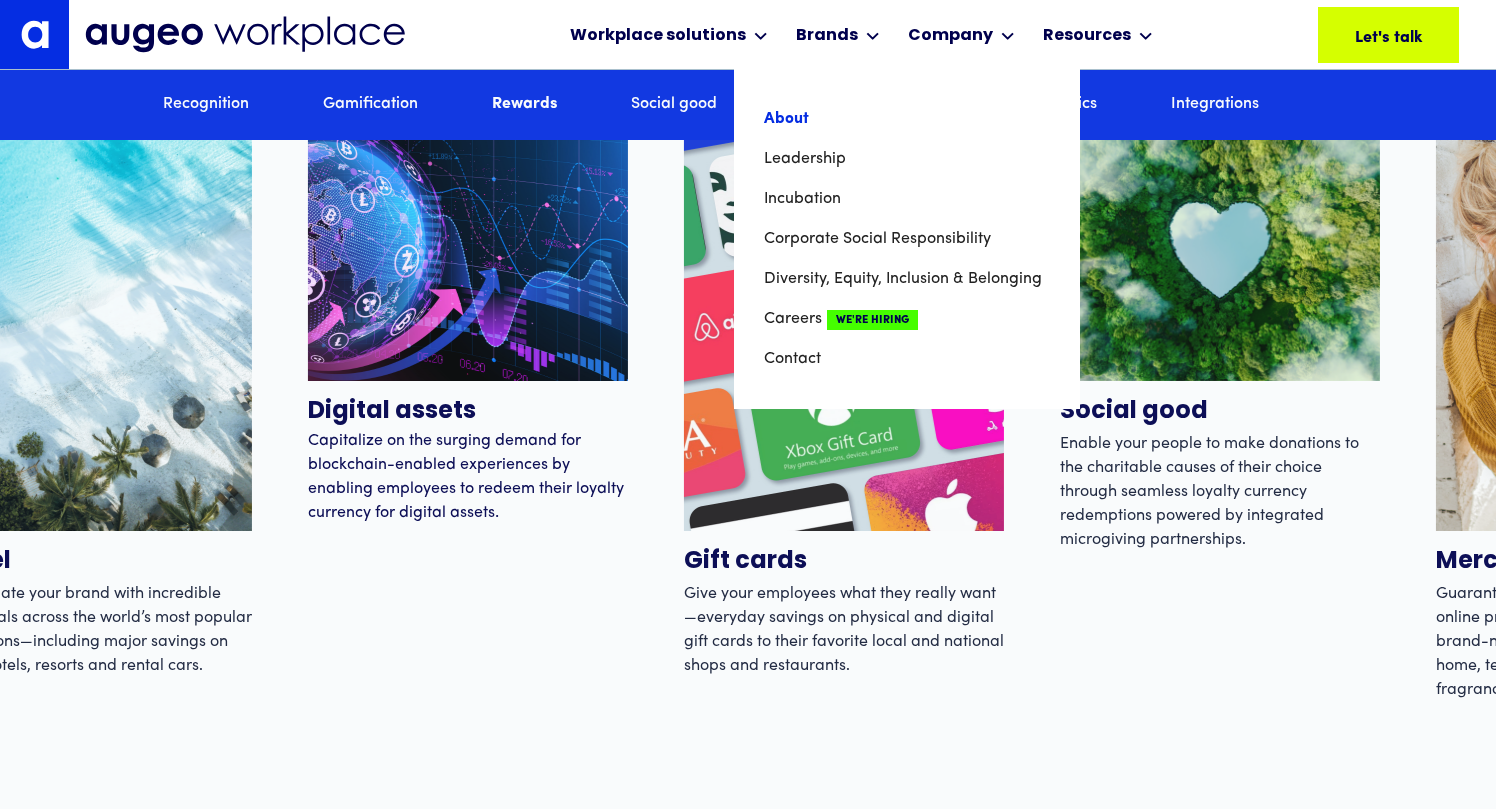 click on "About" at bounding box center (907, 119) 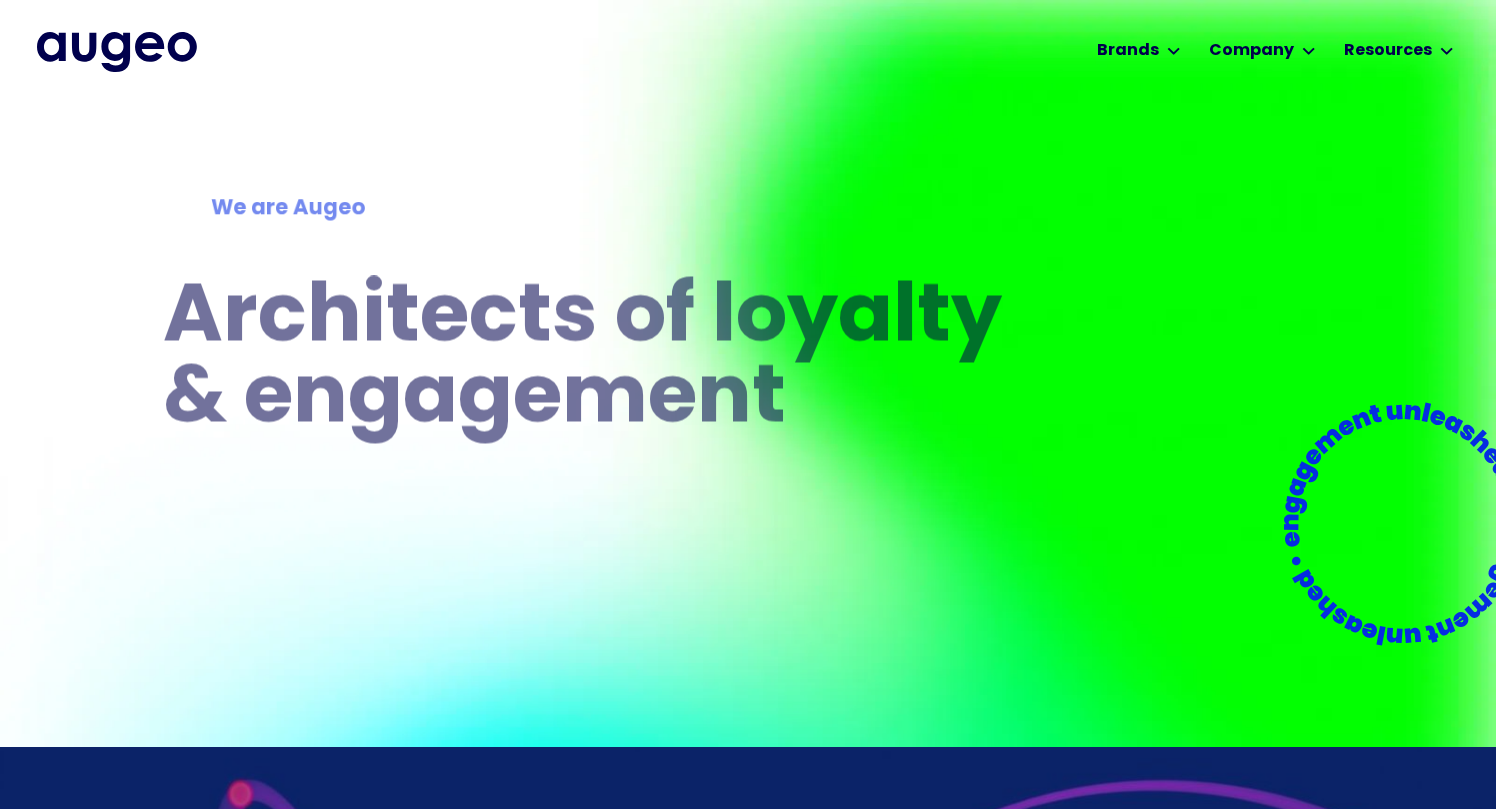 scroll, scrollTop: 0, scrollLeft: 0, axis: both 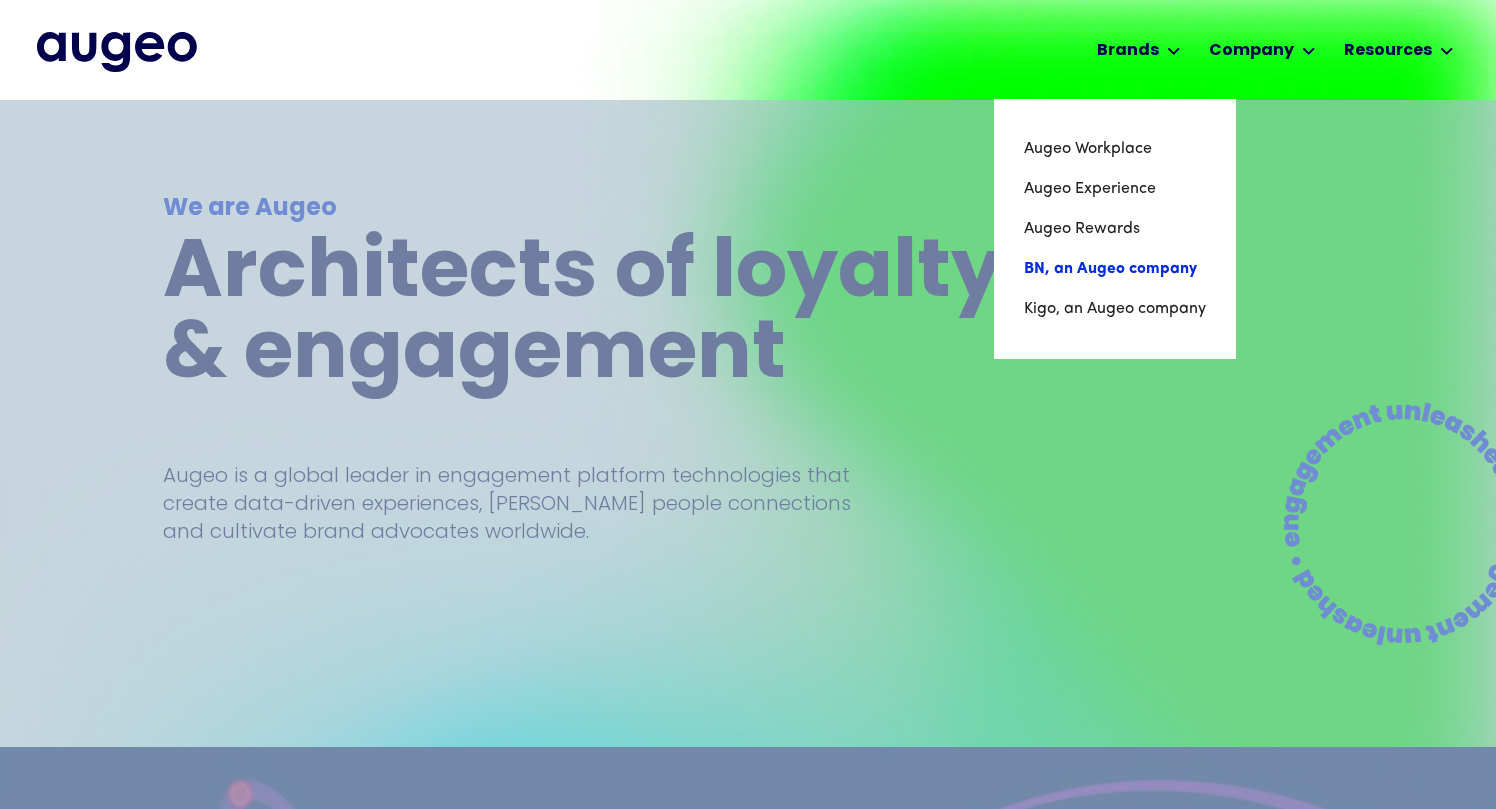 click on "BN, an Augeo company" at bounding box center [1115, 269] 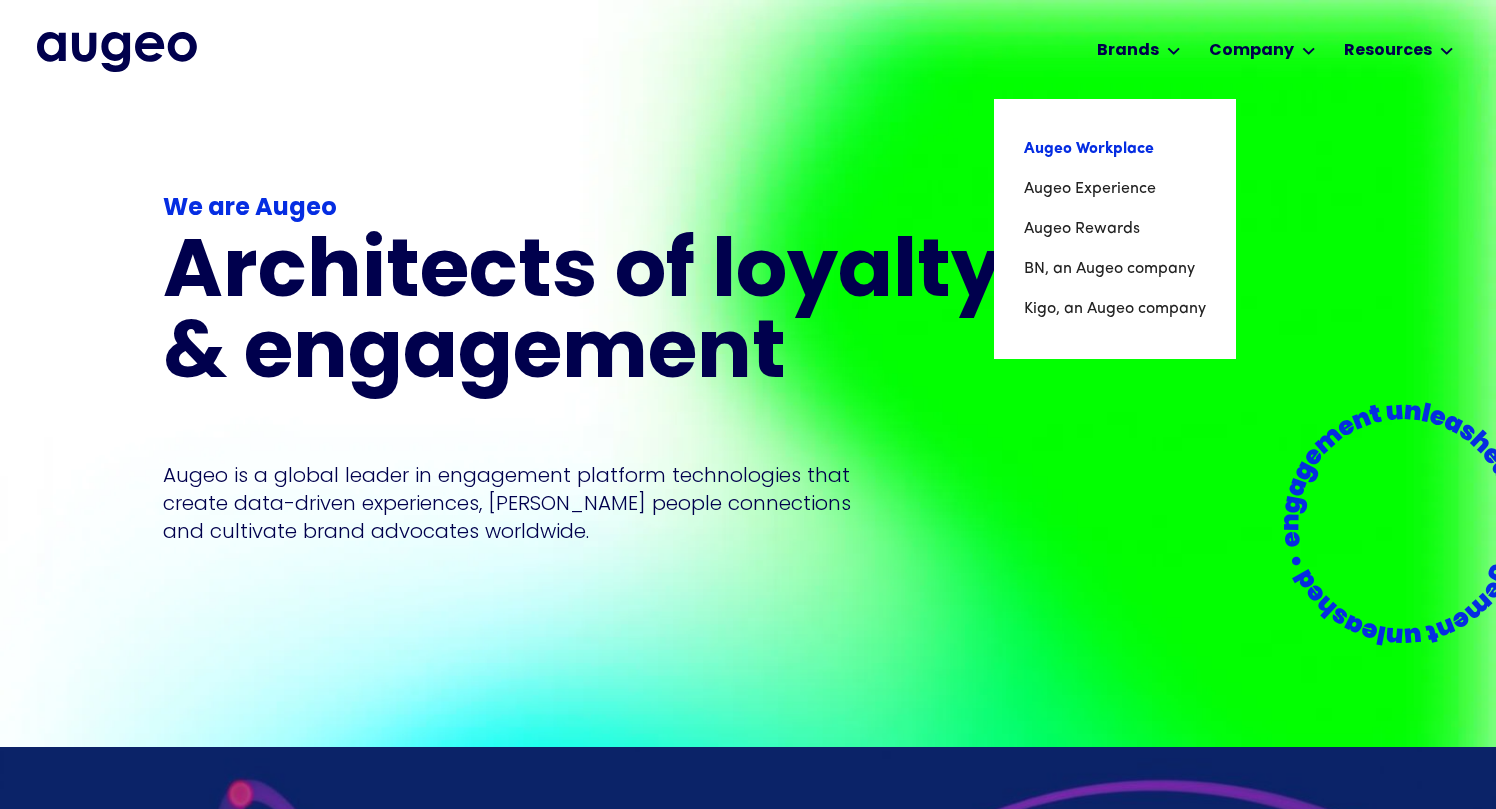 click on "Augeo Workplace" at bounding box center (1115, 149) 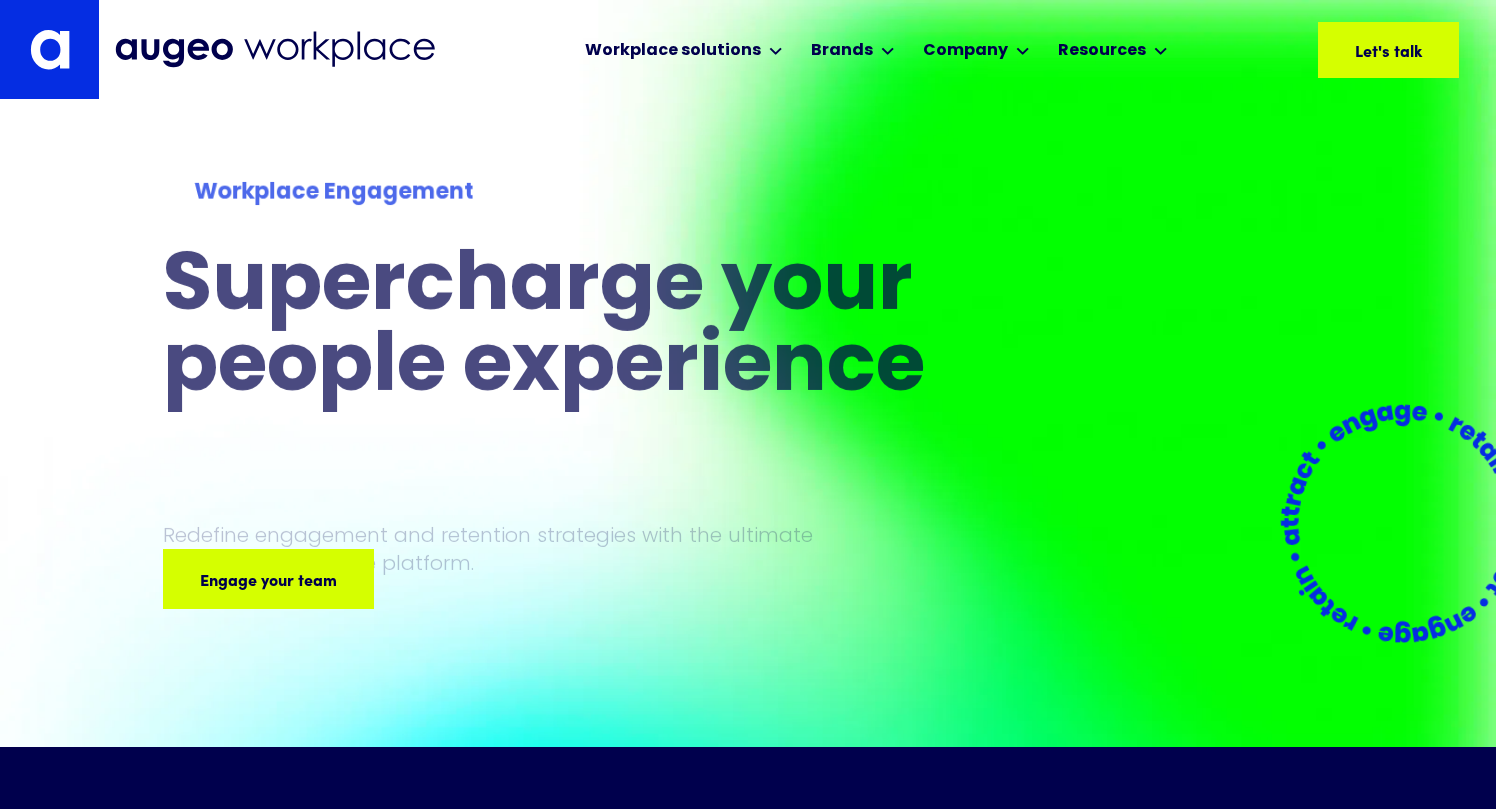 scroll, scrollTop: 0, scrollLeft: 0, axis: both 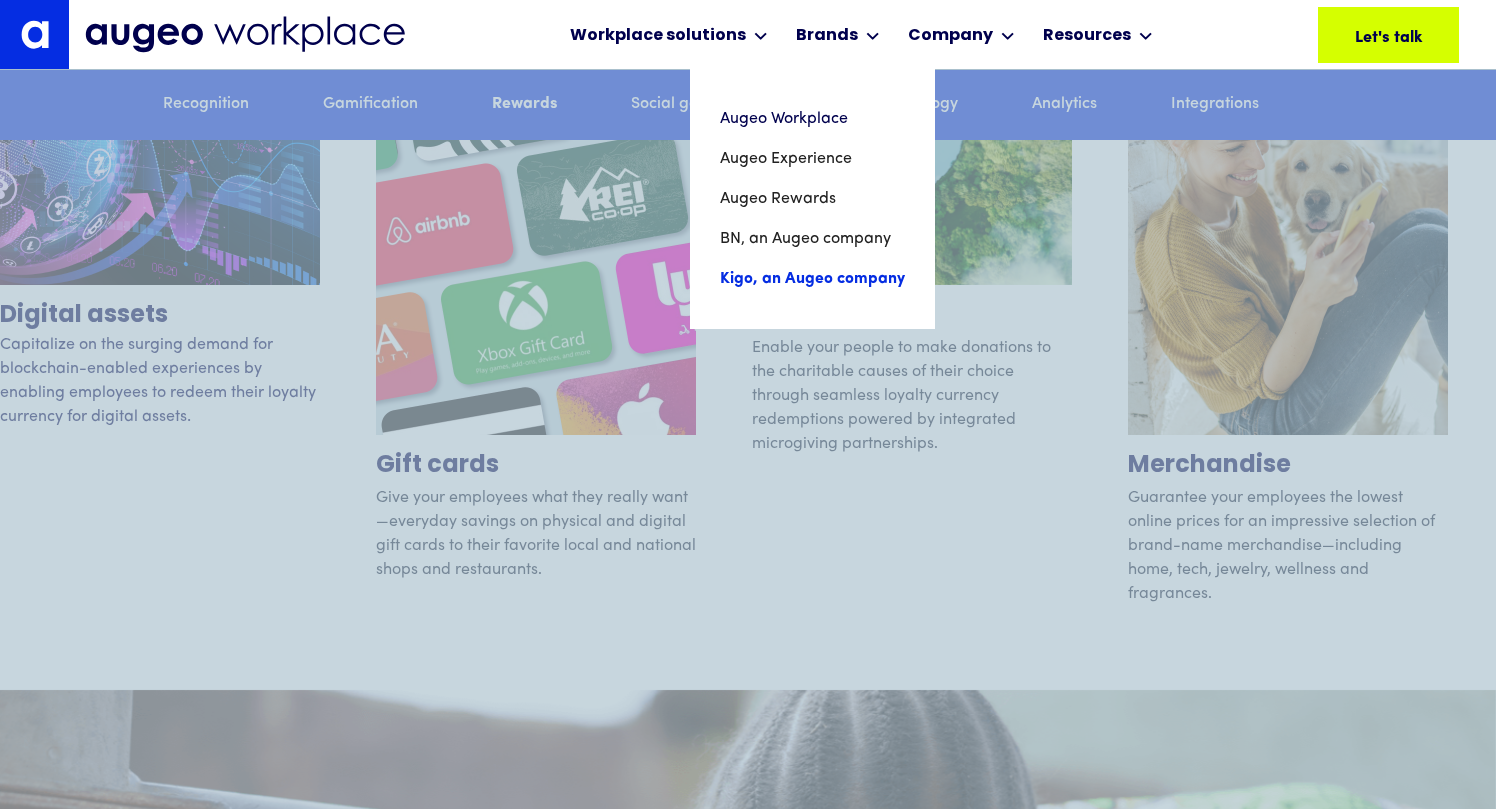click on "Kigo, an Augeo company" at bounding box center (812, 279) 